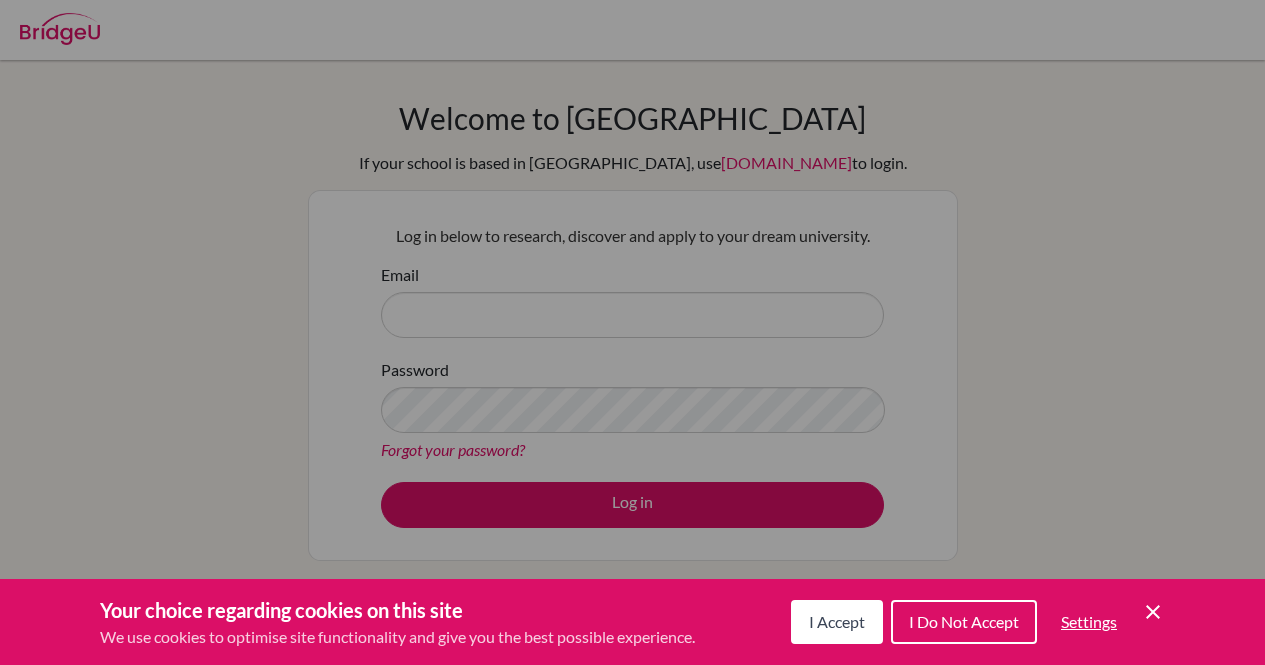 scroll, scrollTop: 0, scrollLeft: 0, axis: both 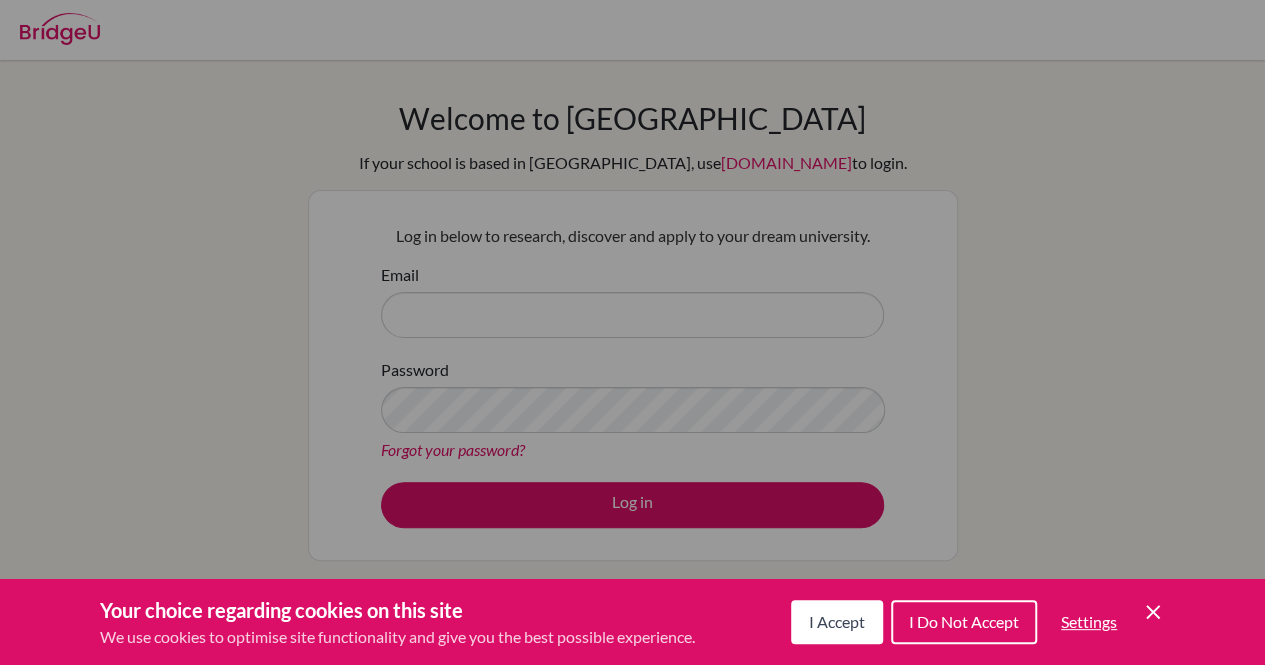 click at bounding box center (632, 332) 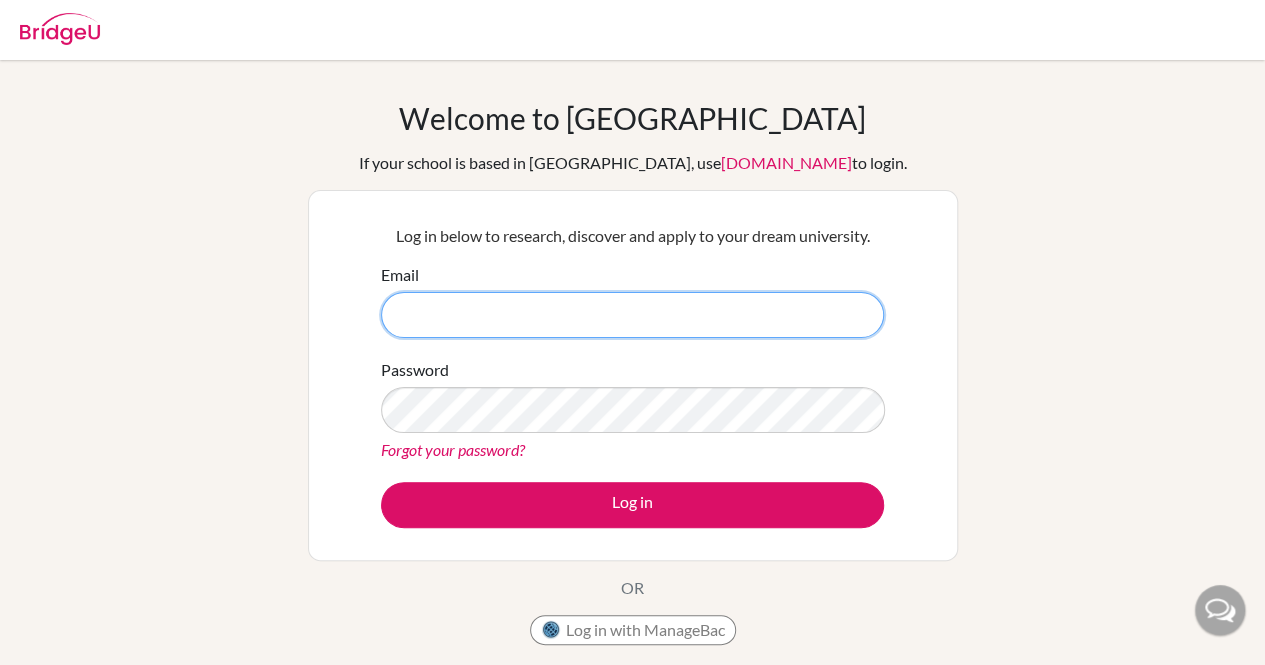 click on "Email" at bounding box center [632, 315] 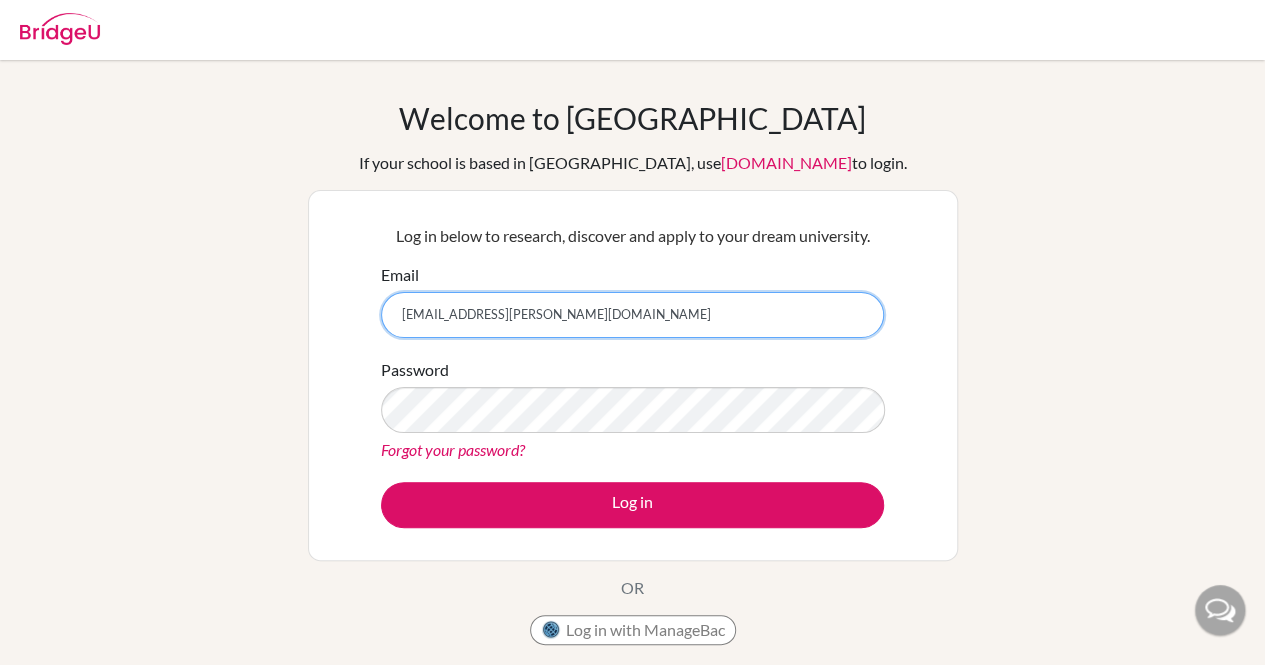 type on "mi.medina@gcnewhorizons.net" 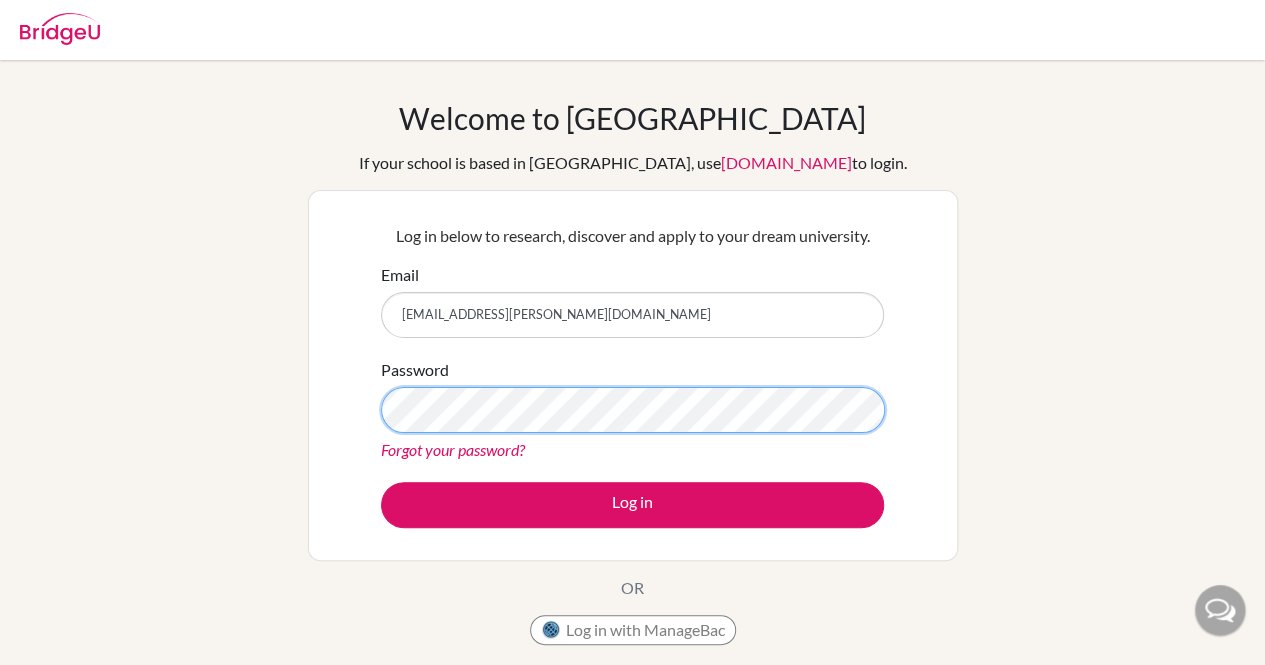 click on "Log in" at bounding box center [632, 505] 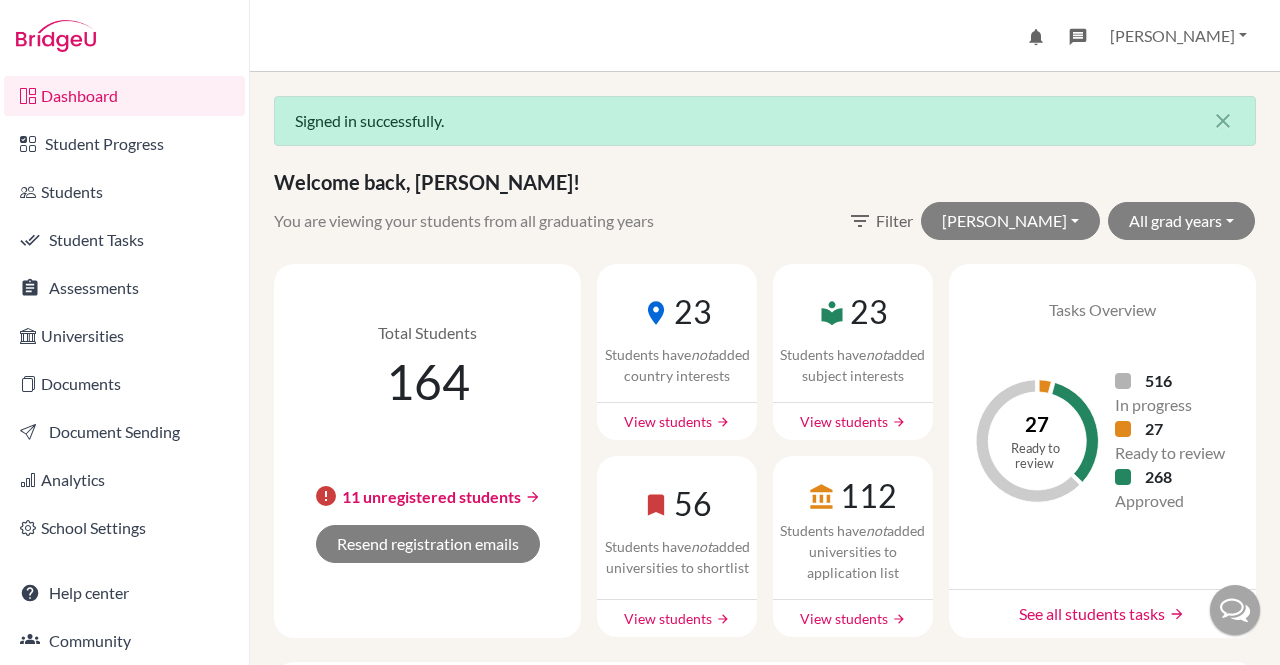 scroll, scrollTop: 0, scrollLeft: 0, axis: both 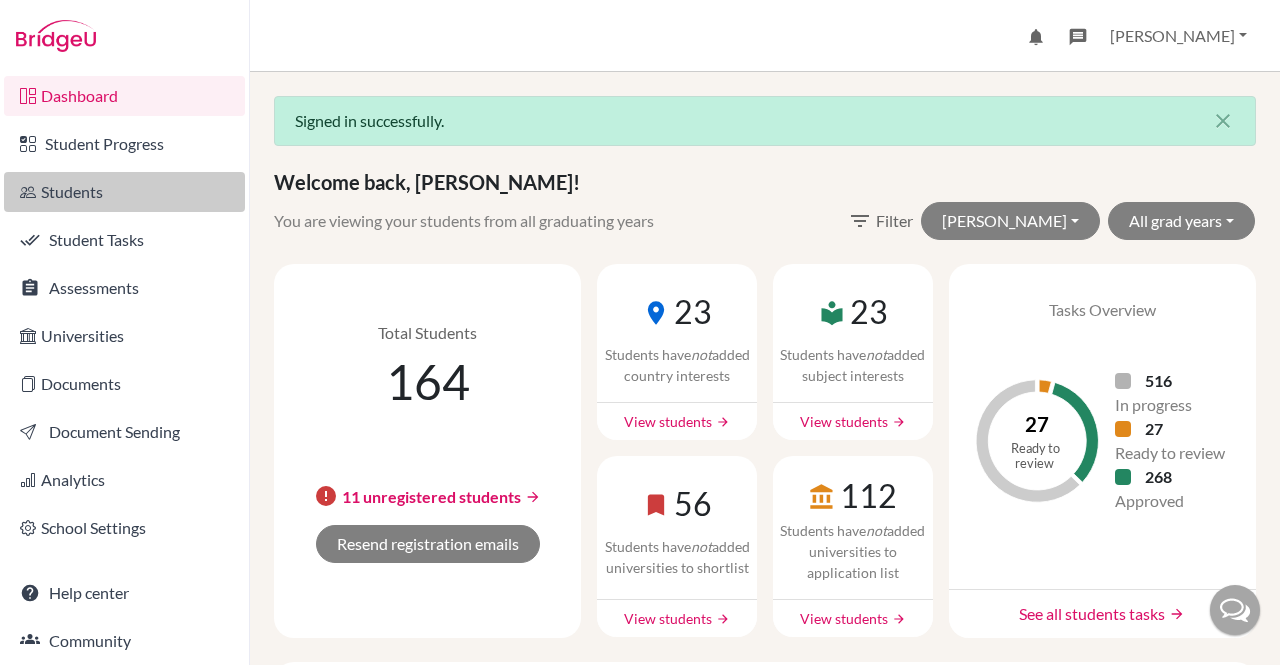 click on "Students" at bounding box center (124, 192) 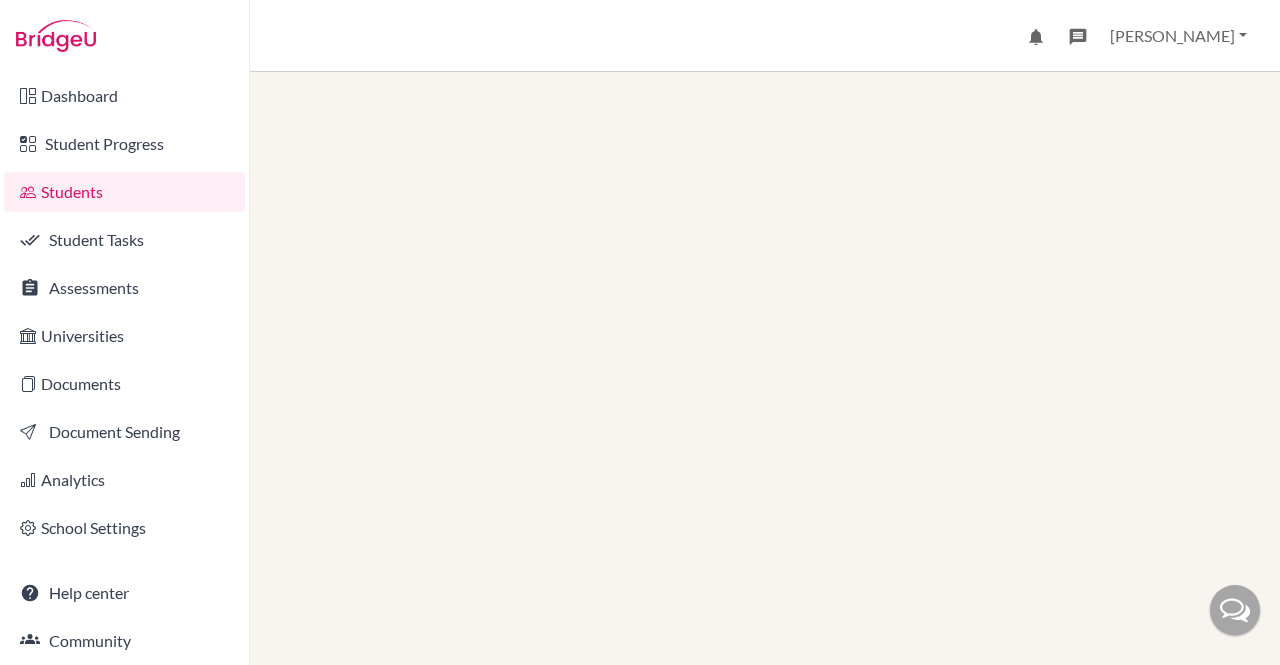 scroll, scrollTop: 0, scrollLeft: 0, axis: both 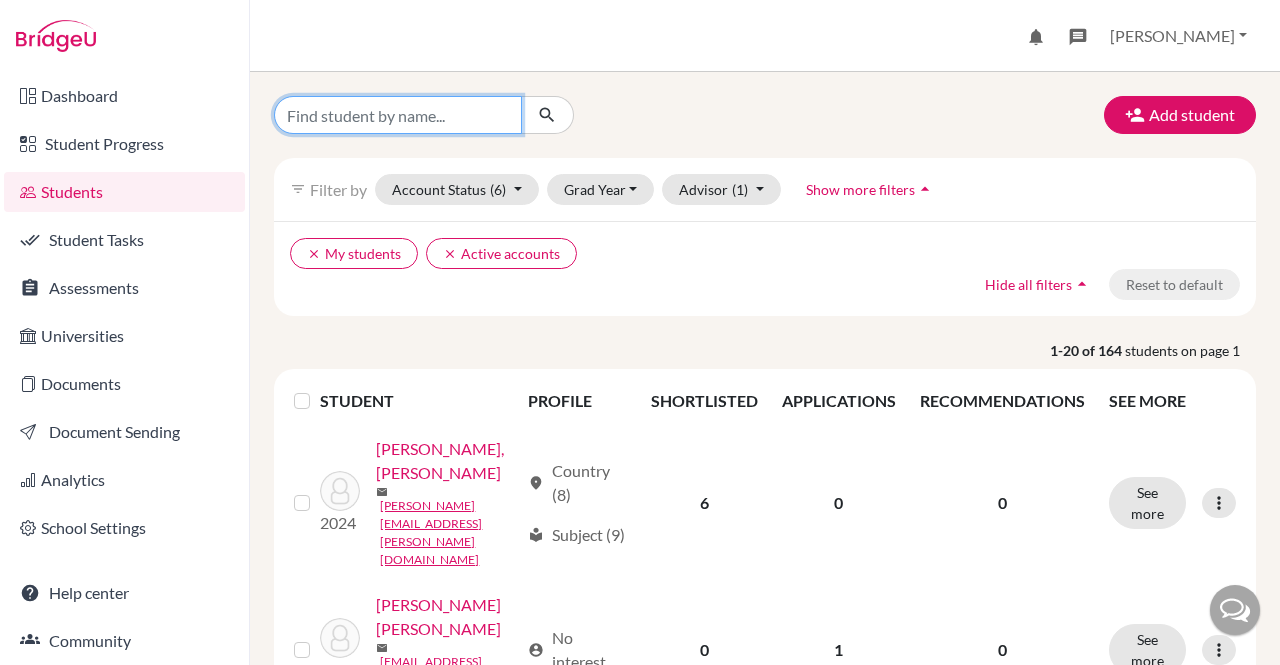 click at bounding box center [398, 115] 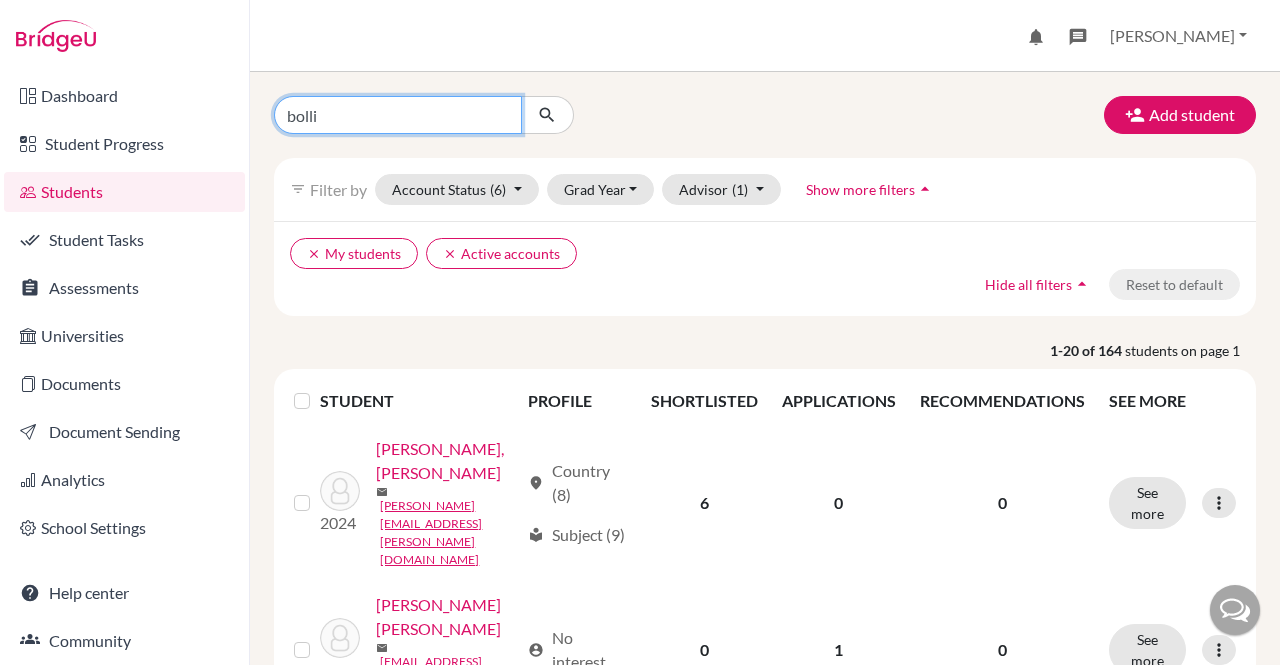type on "bollig" 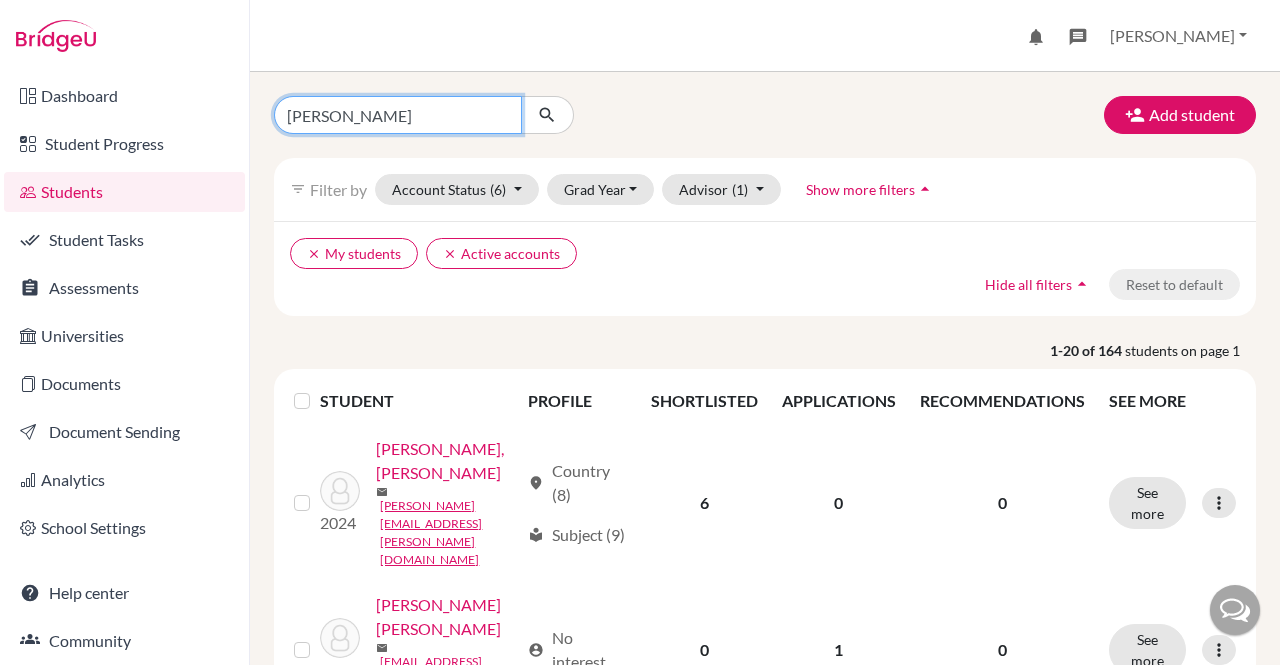 click at bounding box center [547, 115] 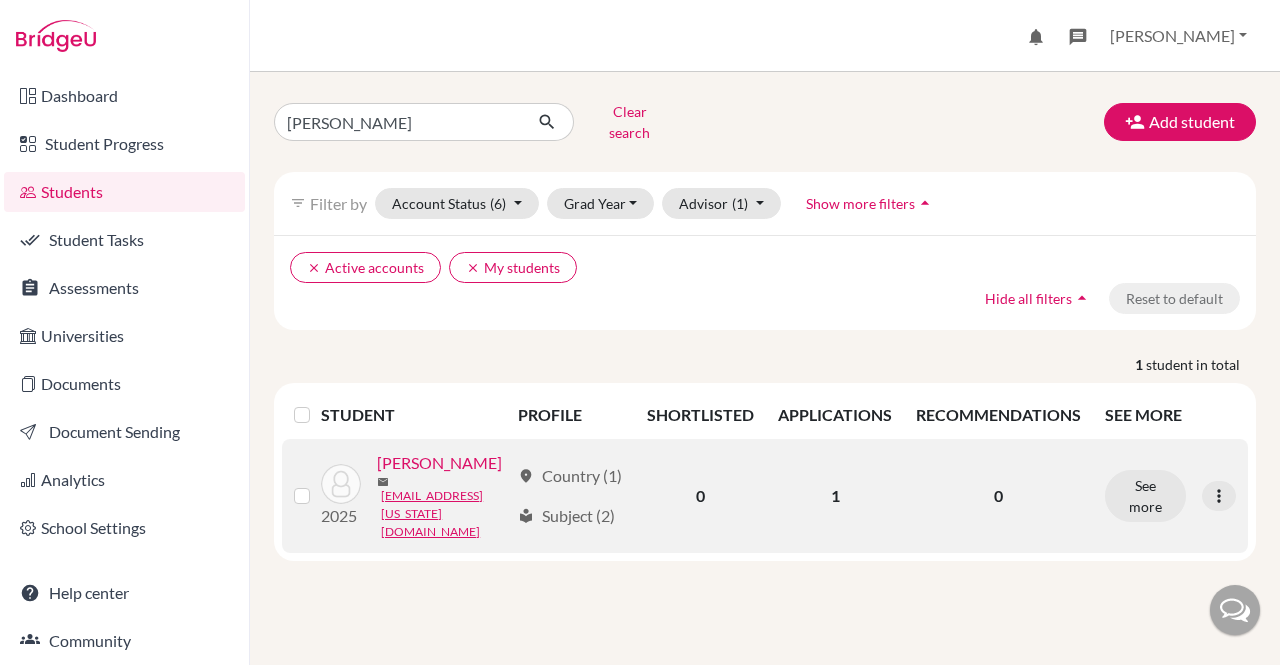 click on "Bollig, Duane" at bounding box center (439, 463) 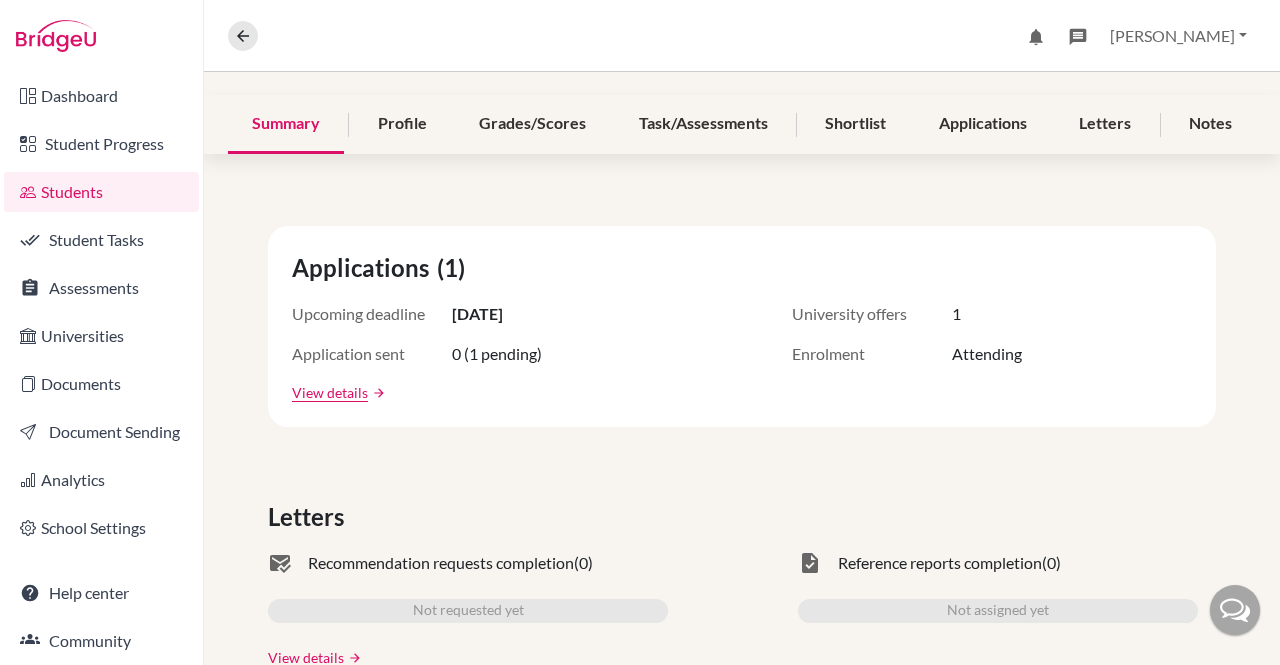 scroll, scrollTop: 154, scrollLeft: 0, axis: vertical 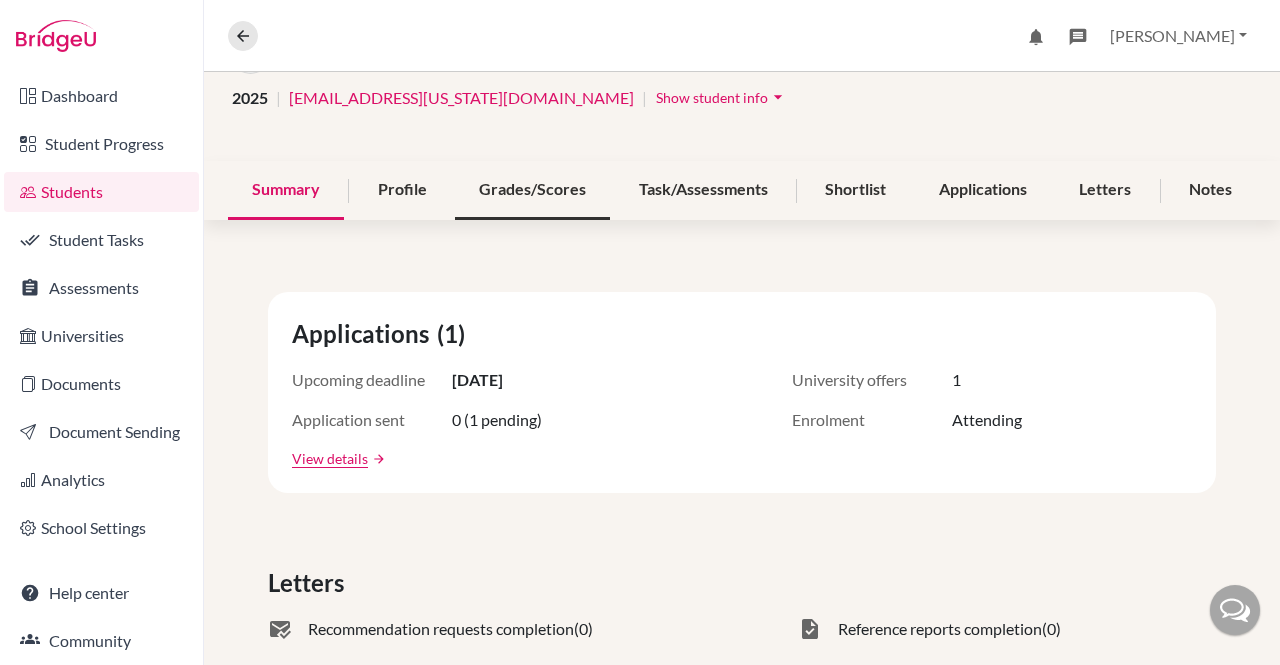 click on "Grades/Scores" at bounding box center [532, 190] 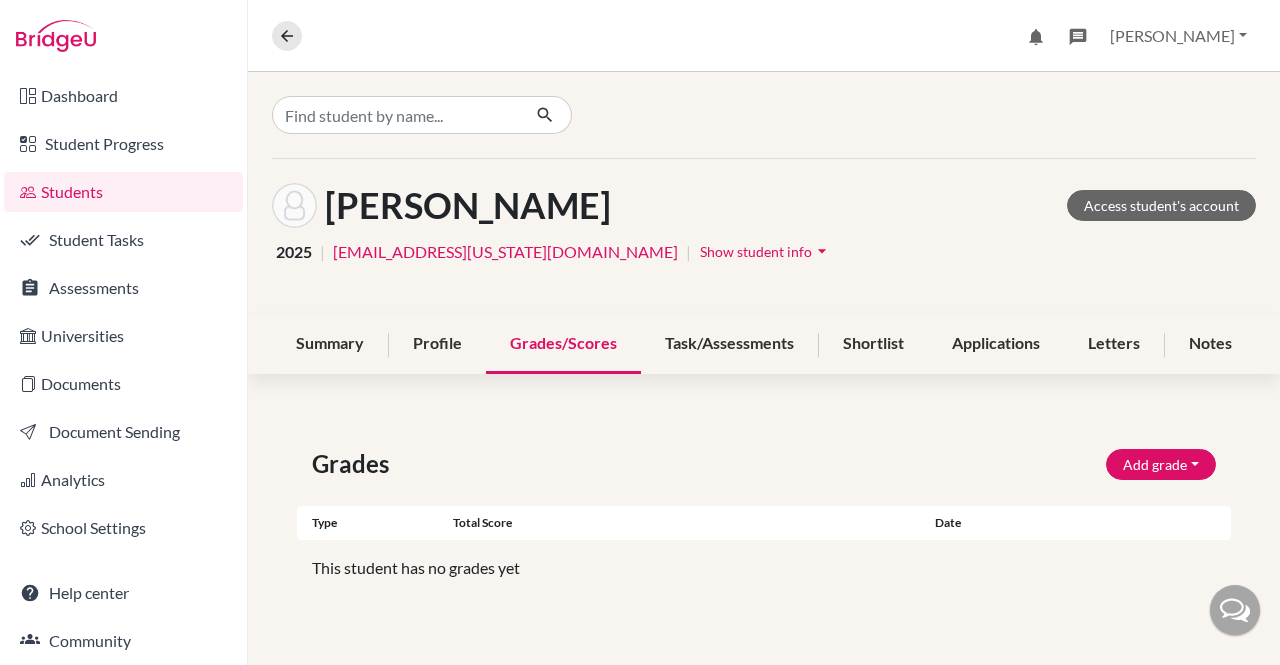 scroll, scrollTop: 0, scrollLeft: 0, axis: both 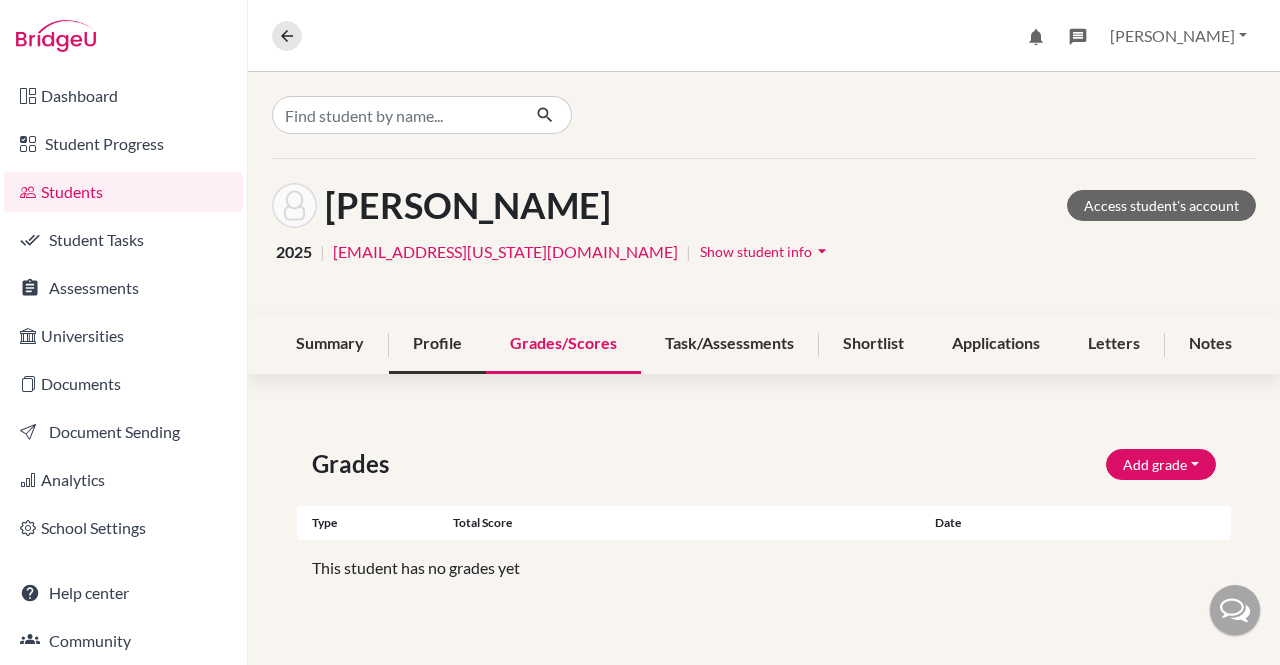 click on "Profile" at bounding box center [437, 344] 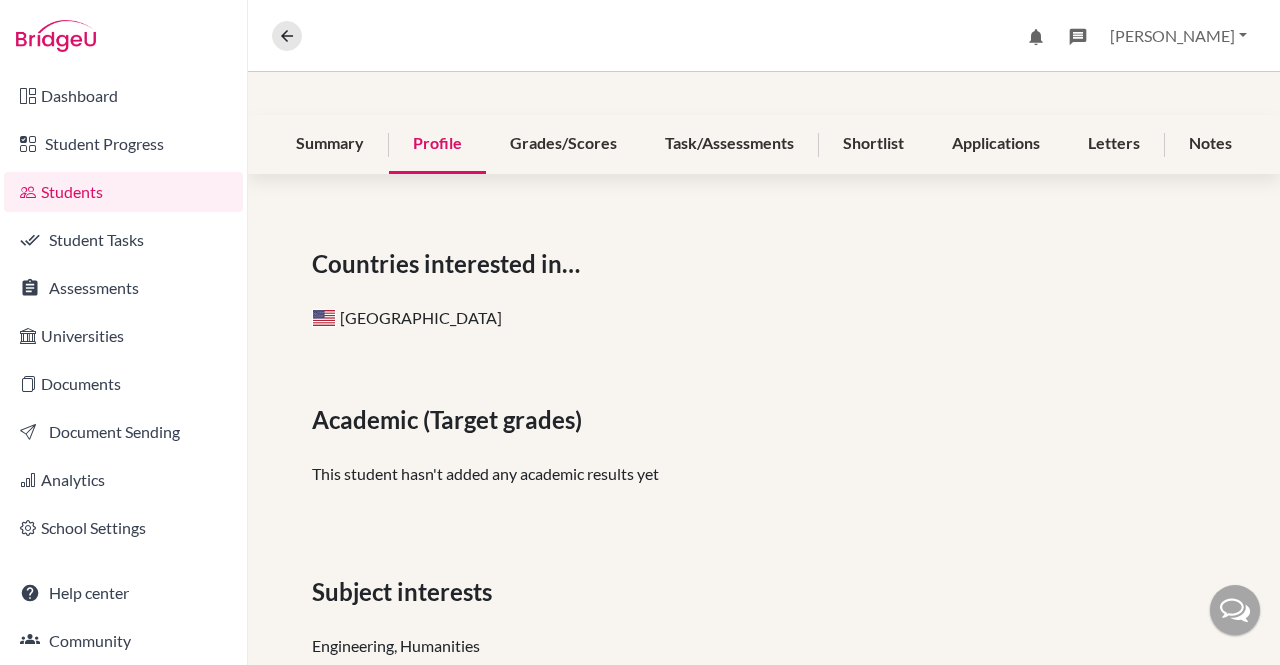 scroll, scrollTop: 200, scrollLeft: 0, axis: vertical 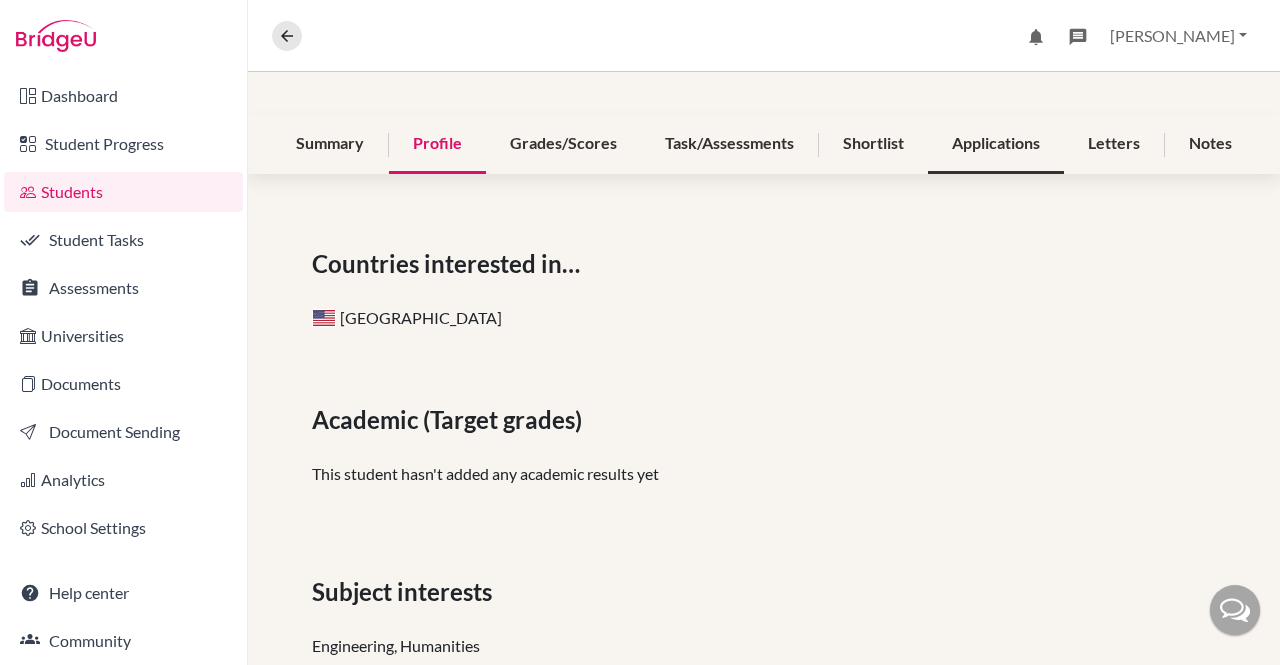 click on "Applications" at bounding box center (996, 144) 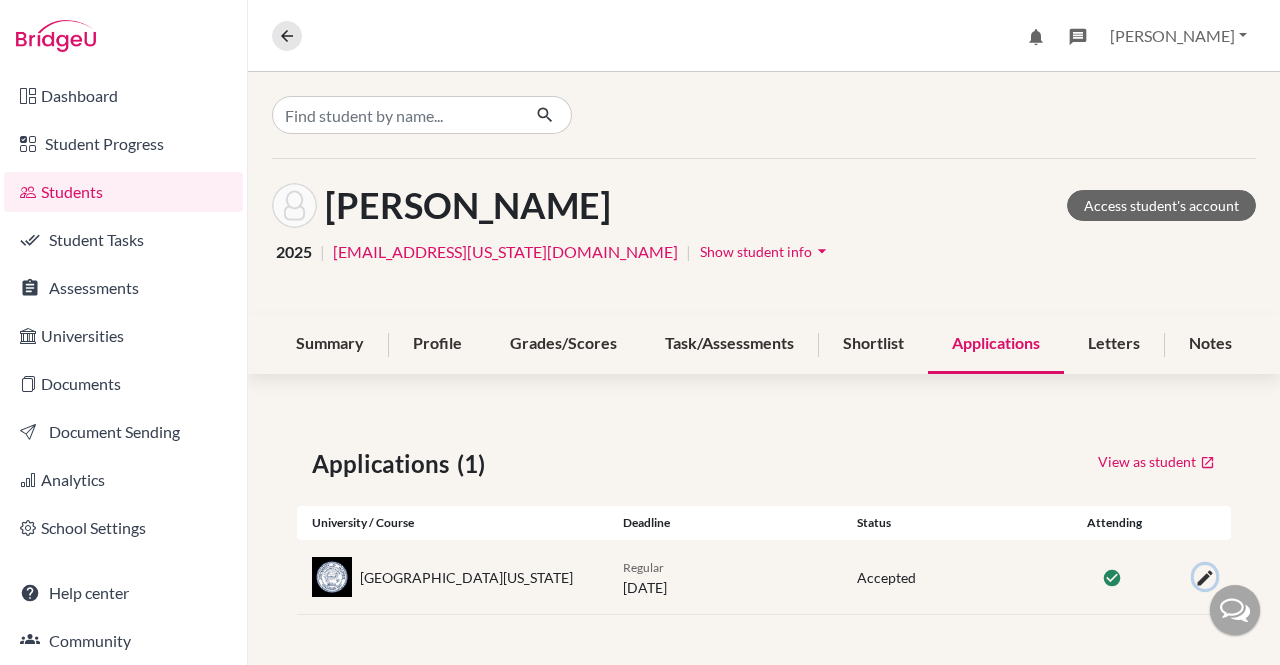 click at bounding box center [1205, 578] 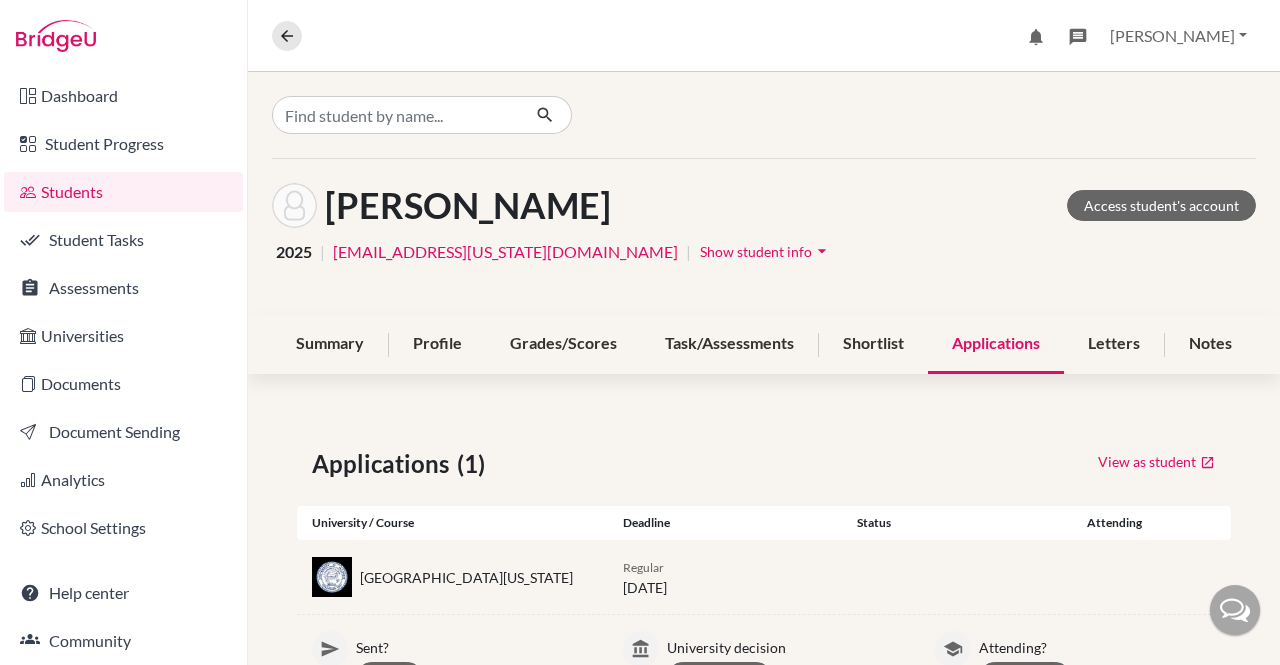 scroll, scrollTop: 144, scrollLeft: 0, axis: vertical 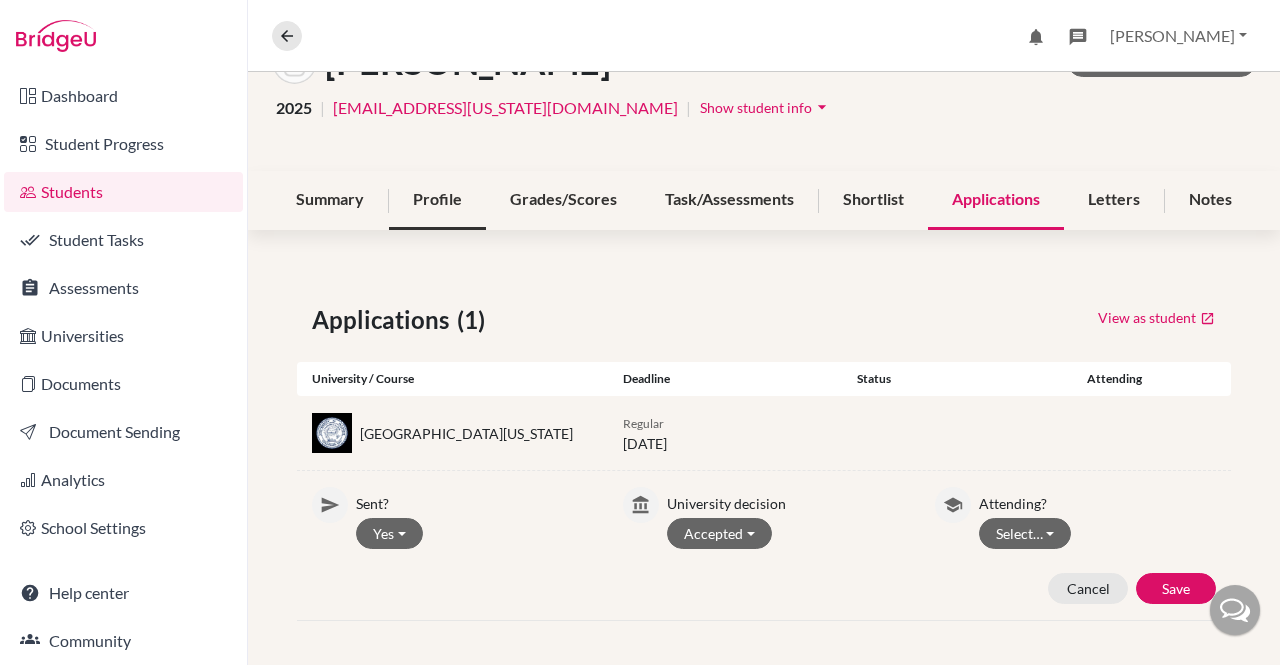 click on "Profile" at bounding box center [437, 200] 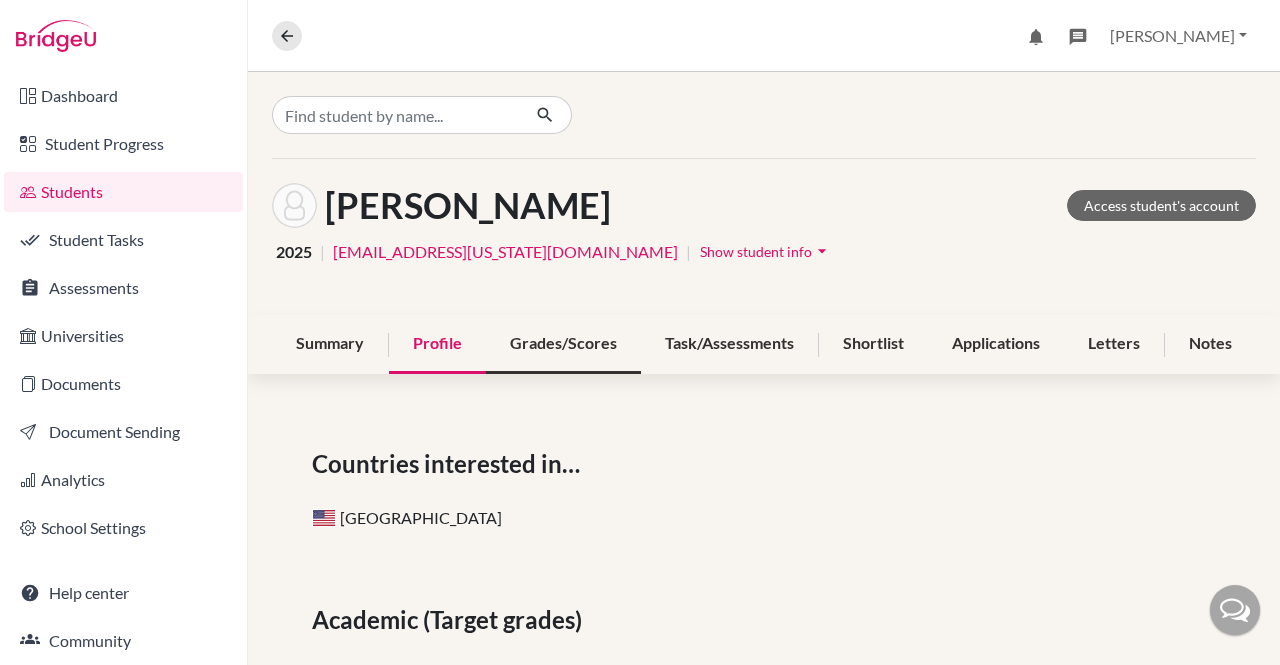 click on "Grades/Scores" at bounding box center (563, 344) 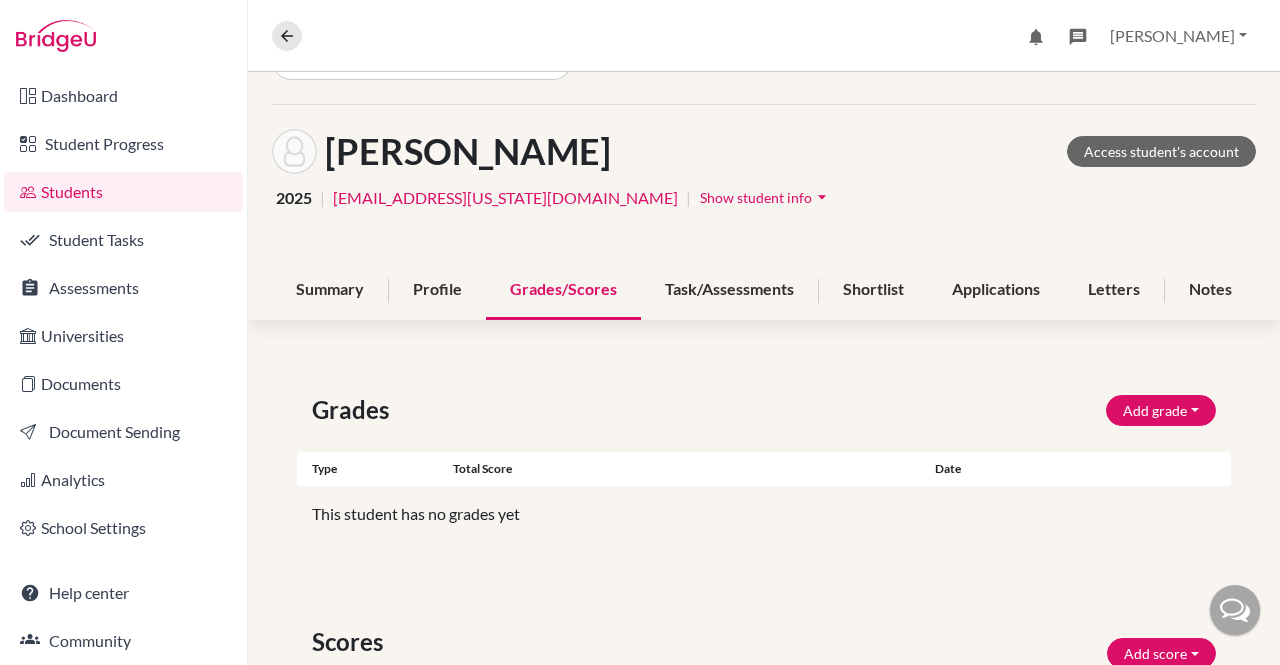 scroll, scrollTop: 51, scrollLeft: 0, axis: vertical 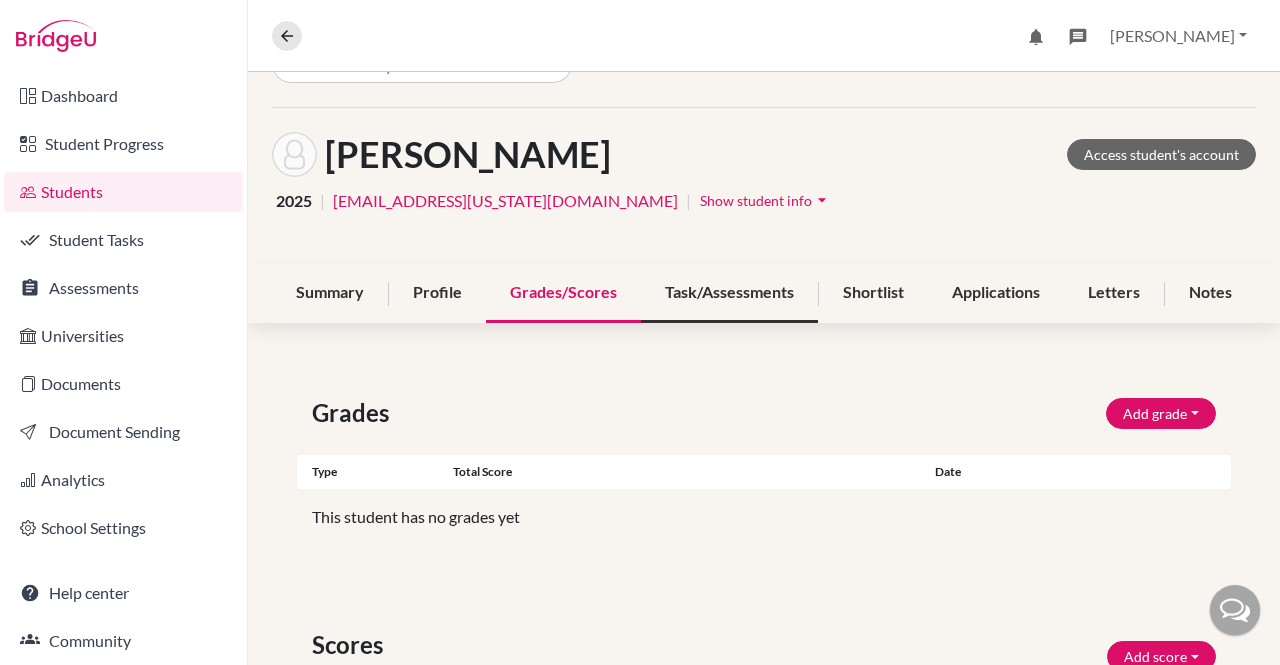 click on "Task/Assessments" at bounding box center [729, 293] 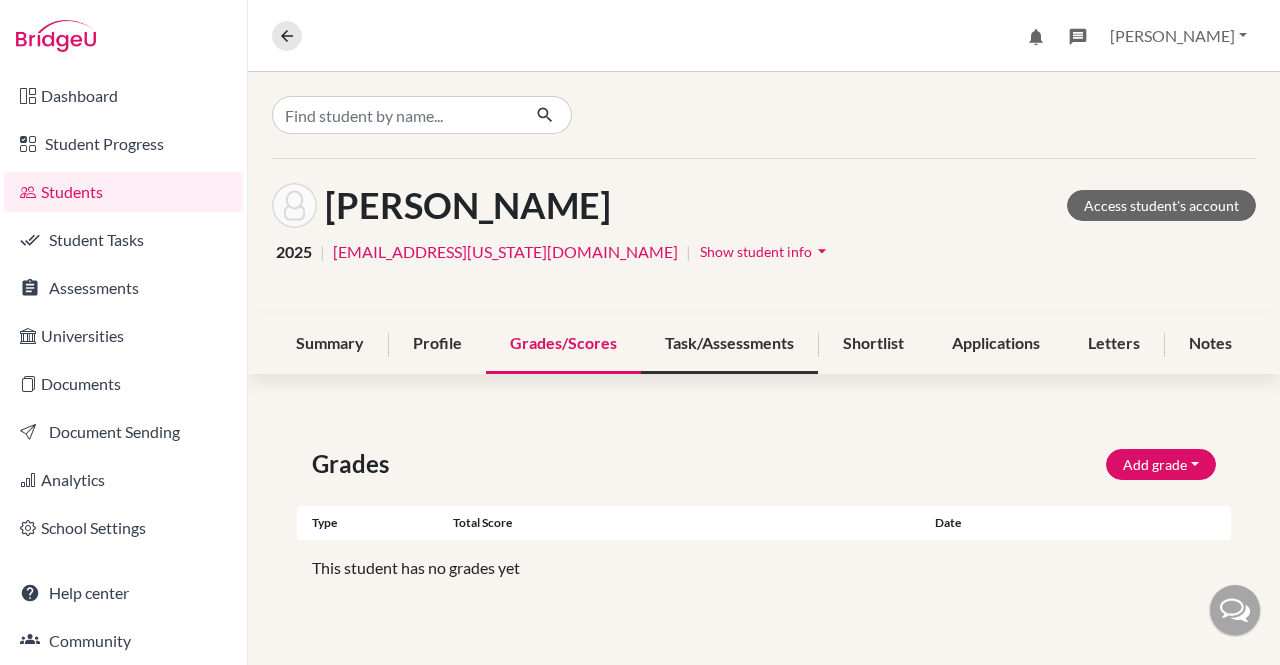 scroll, scrollTop: 0, scrollLeft: 0, axis: both 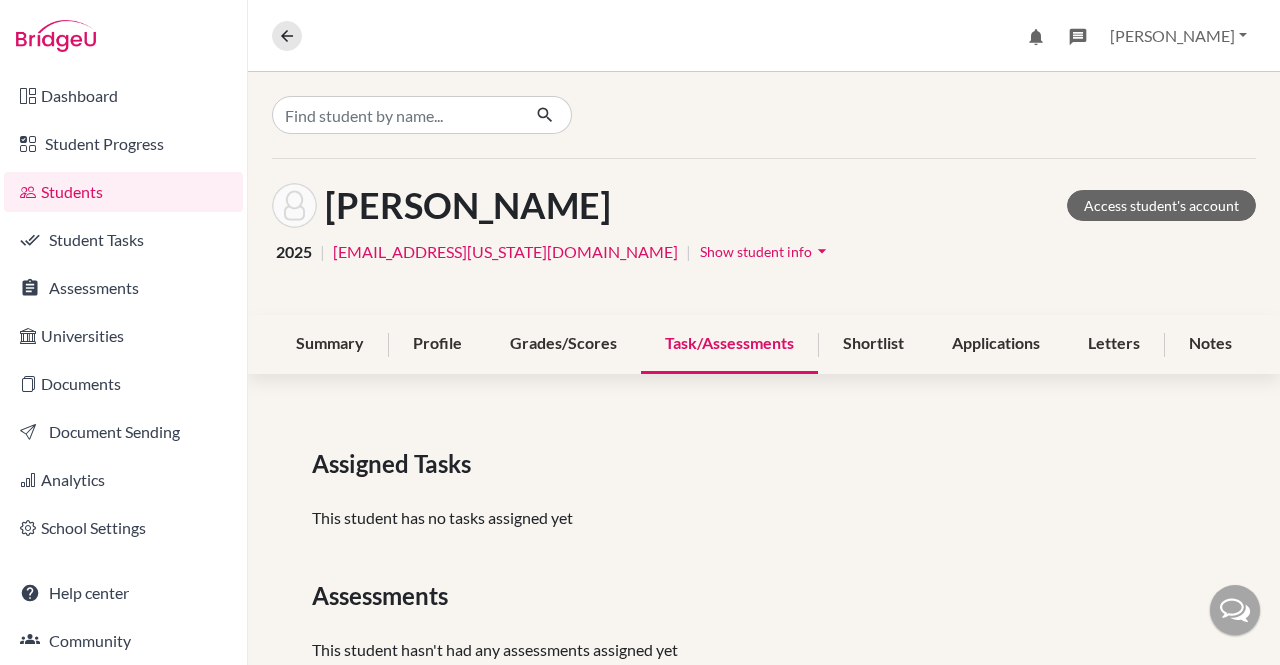 click on "Show student info" at bounding box center (756, 251) 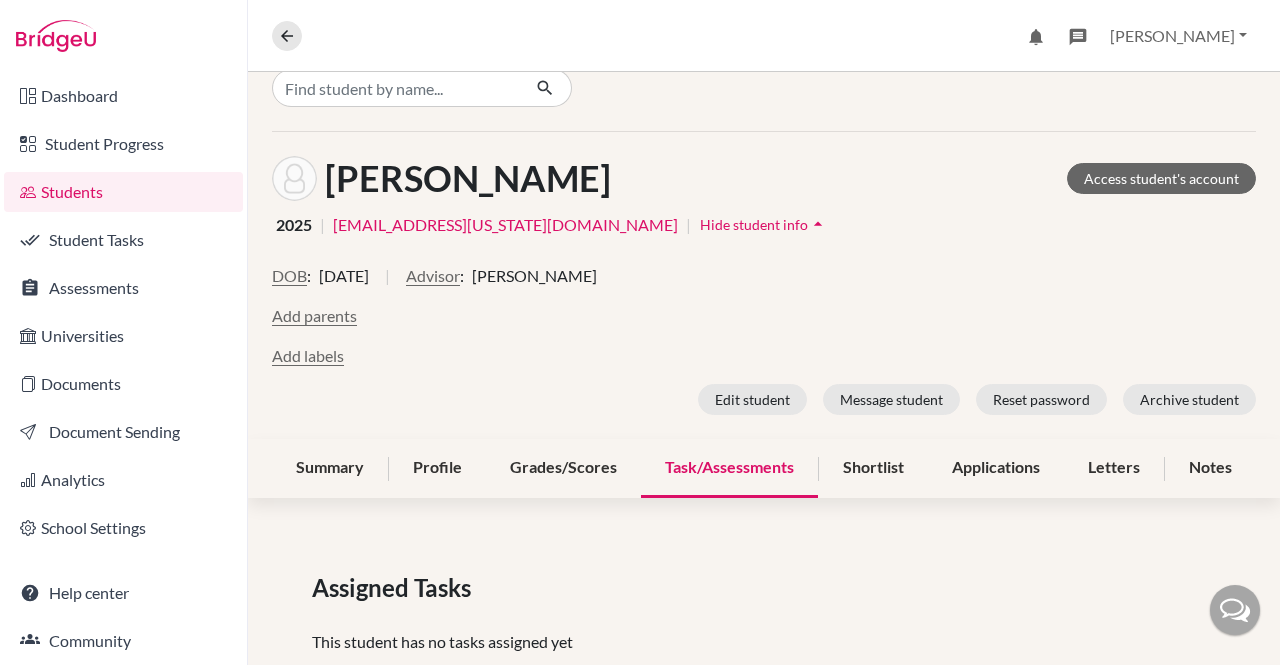 scroll, scrollTop: 28, scrollLeft: 0, axis: vertical 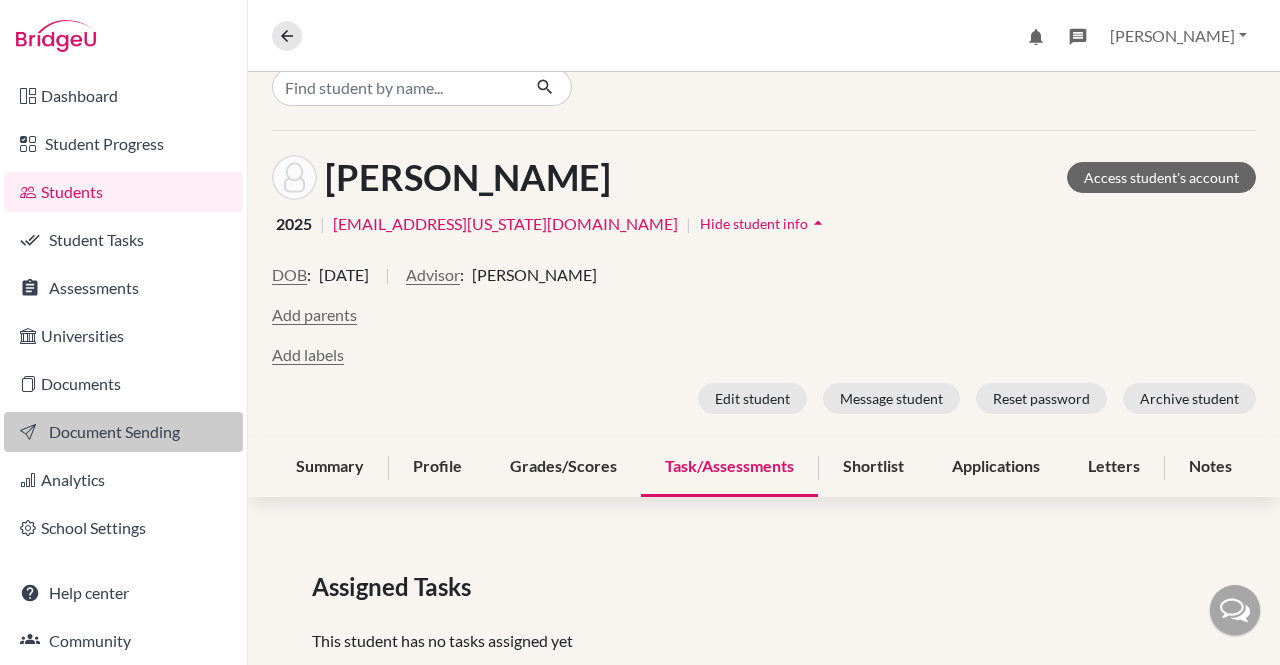 click on "Document Sending" at bounding box center [123, 432] 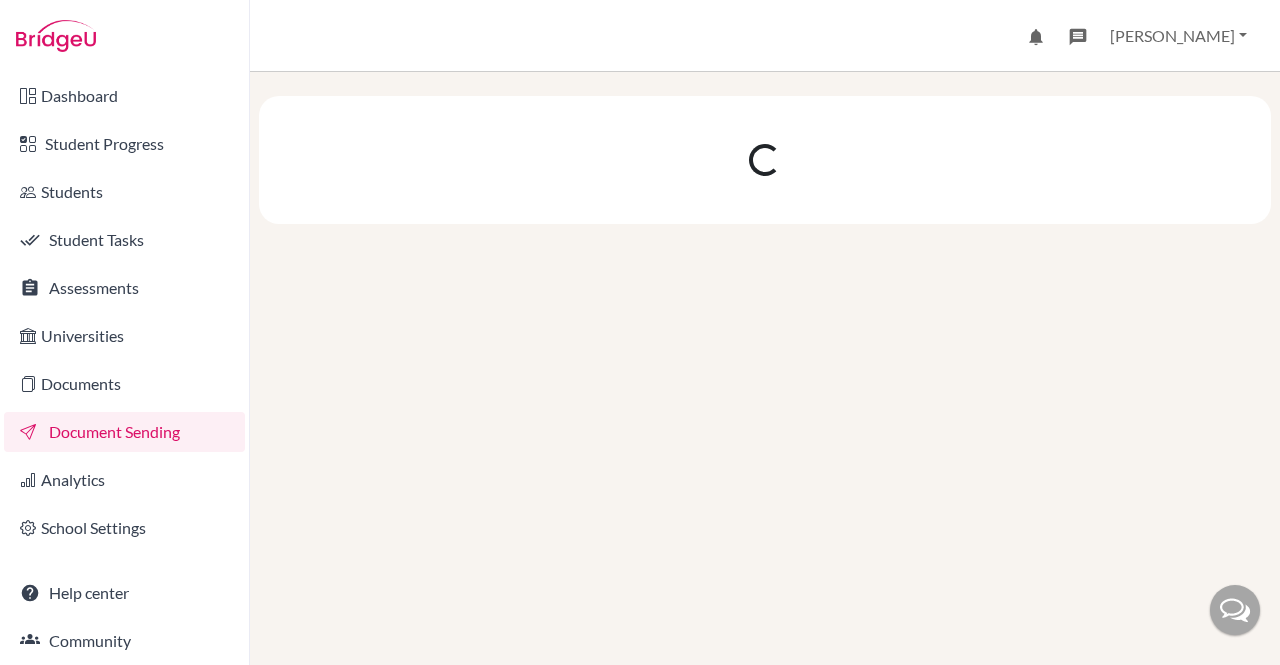scroll, scrollTop: 0, scrollLeft: 0, axis: both 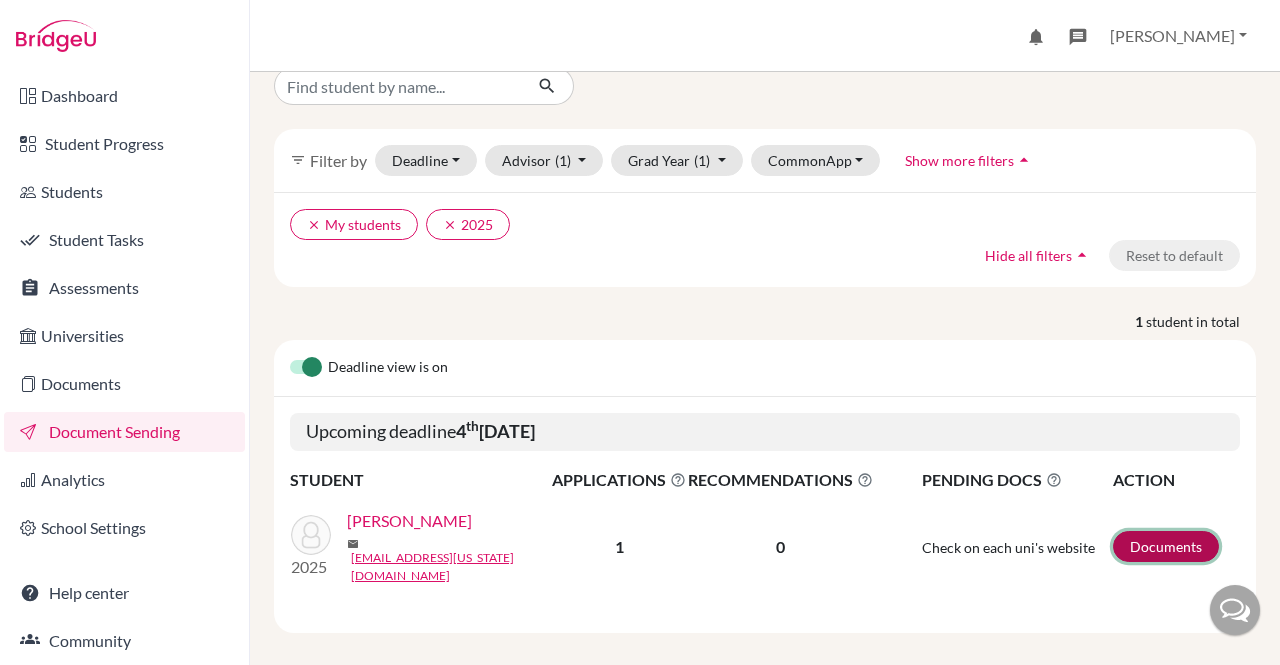 click on "Documents" at bounding box center (1166, 546) 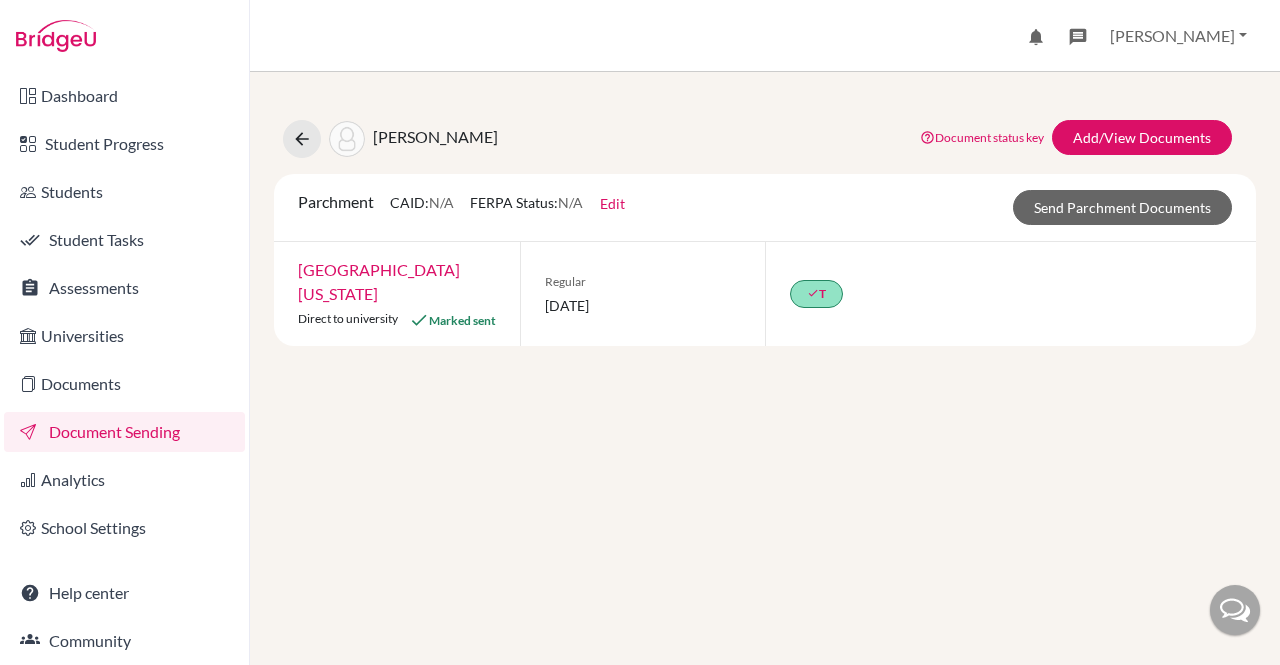 scroll, scrollTop: 0, scrollLeft: 0, axis: both 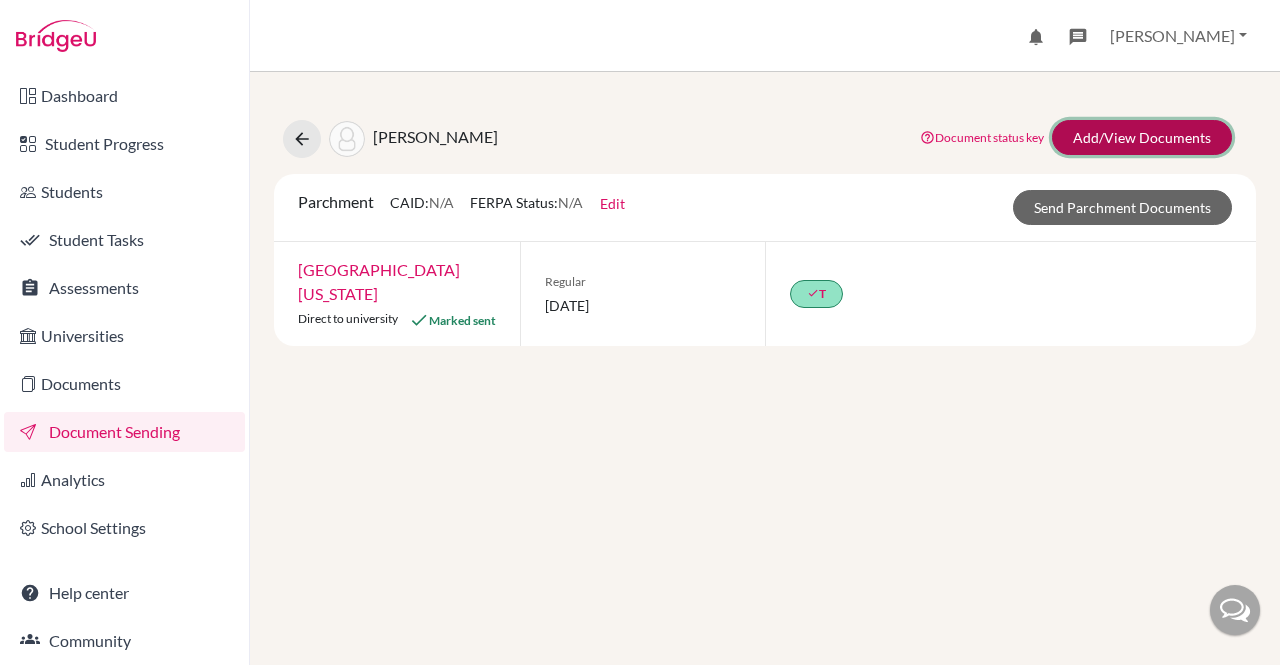 click on "Add/View Documents" at bounding box center (1142, 137) 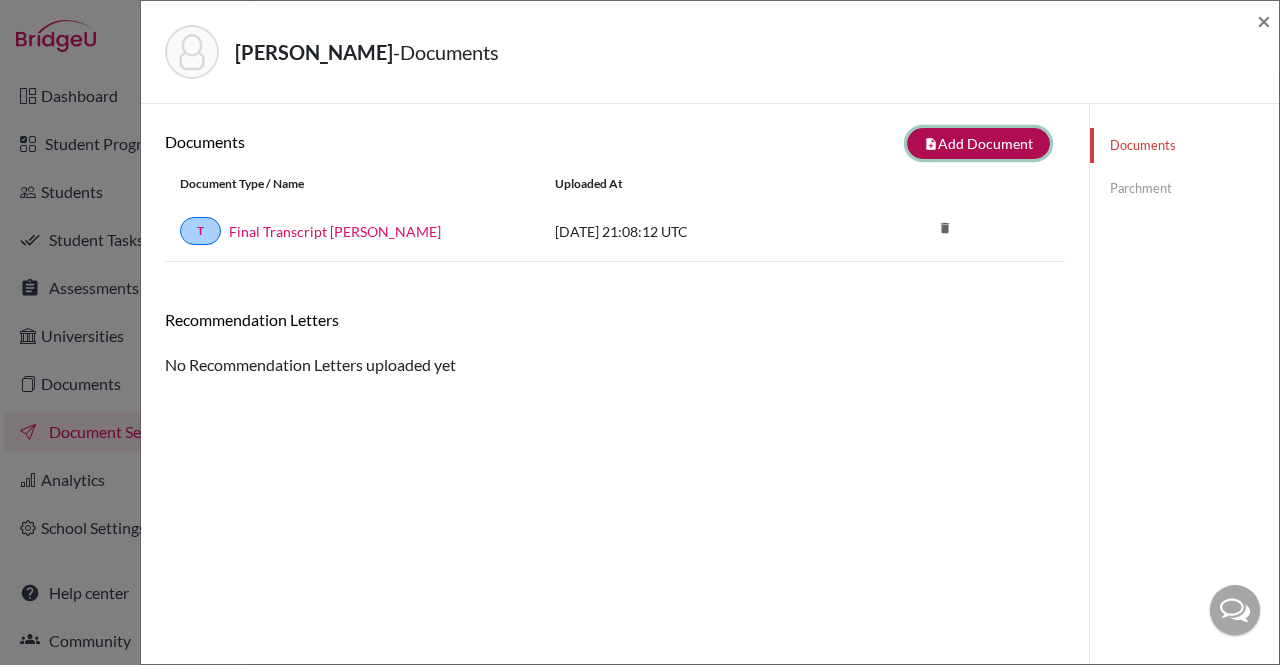 click on "note_add" at bounding box center (931, 144) 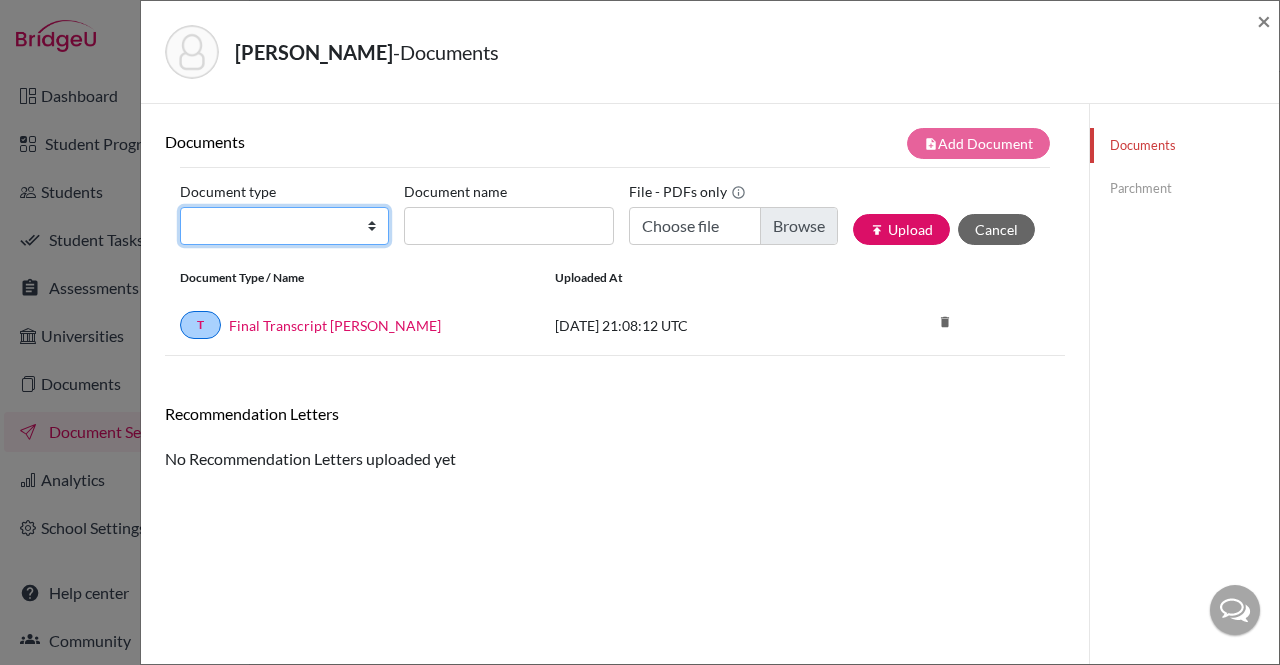 click on "Change explanation for Common App reports Counselor recommendation Fee waiver International official results School profile School report Teacher recommendation Transcript Transcript Courses Other" at bounding box center [284, 226] 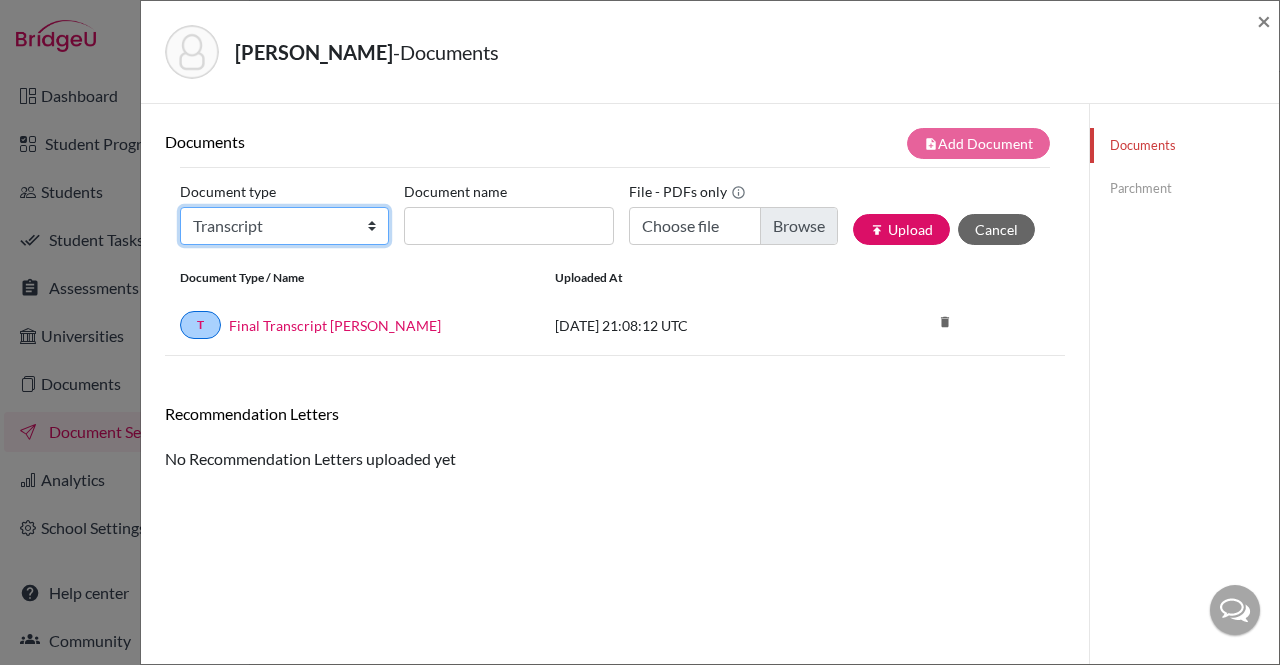 click on "Change explanation for Common App reports Counselor recommendation Fee waiver International official results School profile School report Teacher recommendation Transcript Transcript Courses Other" at bounding box center (284, 226) 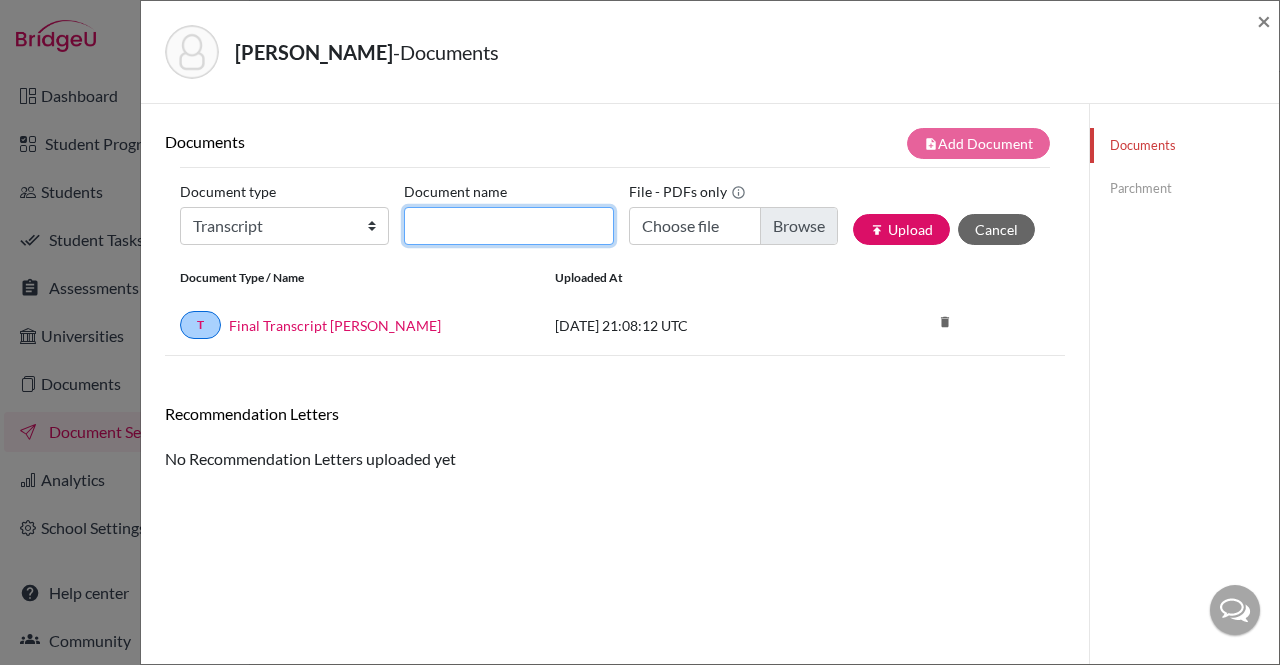 click on "Document name" 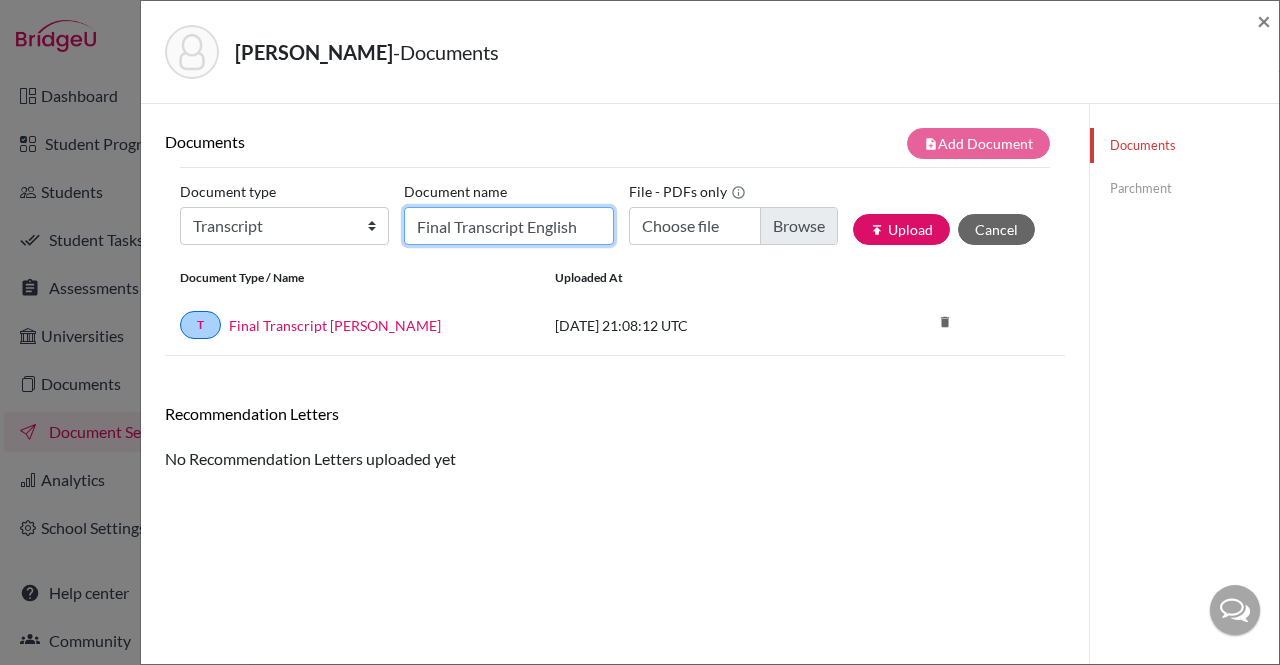 click on "Final Transcript English" 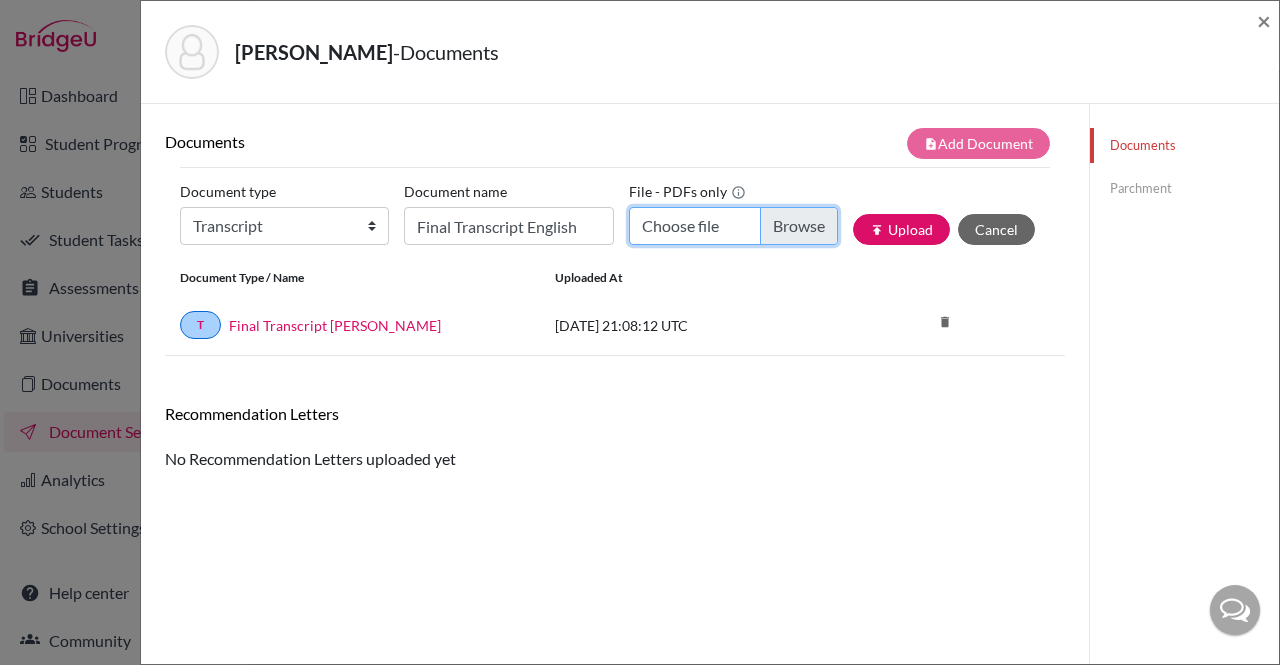 click on "Choose file" at bounding box center (733, 226) 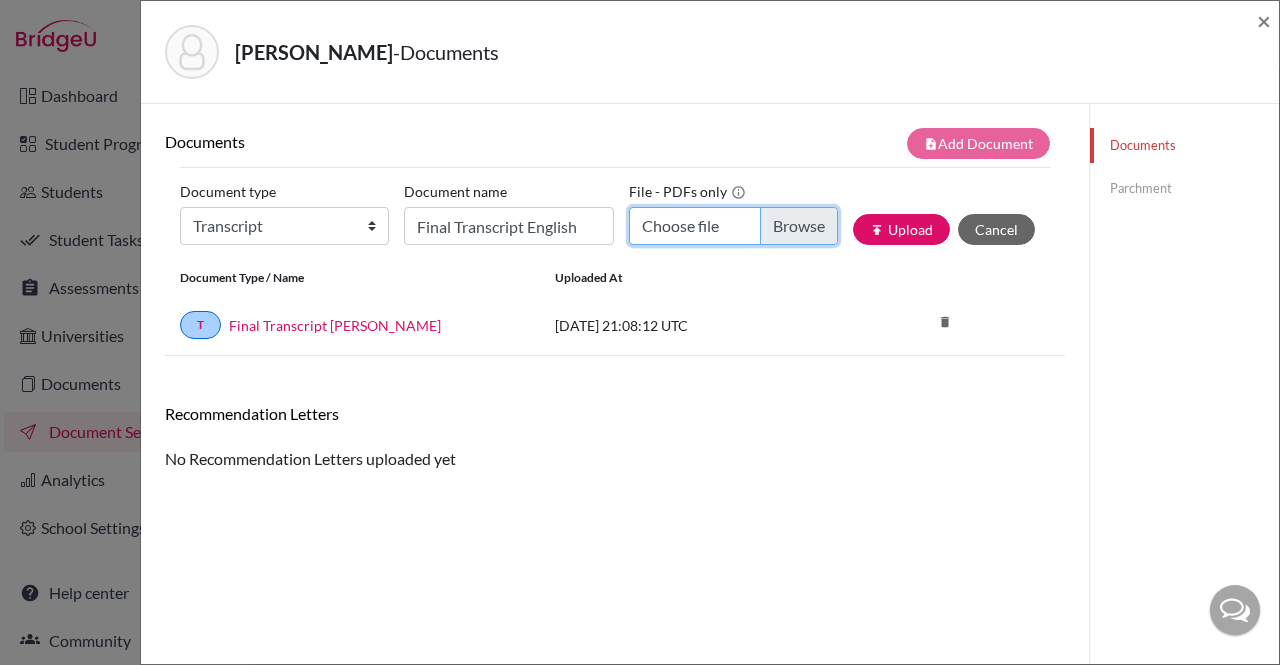 type on "C:\fakepath\[PERSON_NAME] Transcript.pdf" 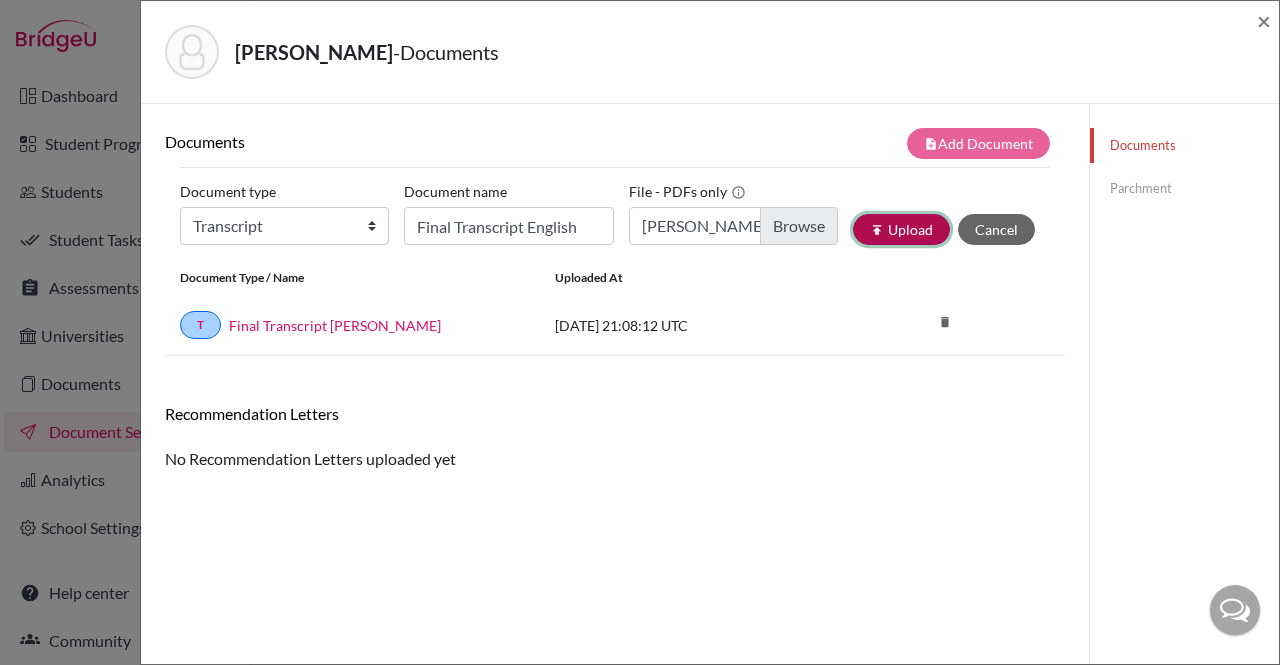 click on "publish  Upload" at bounding box center (901, 229) 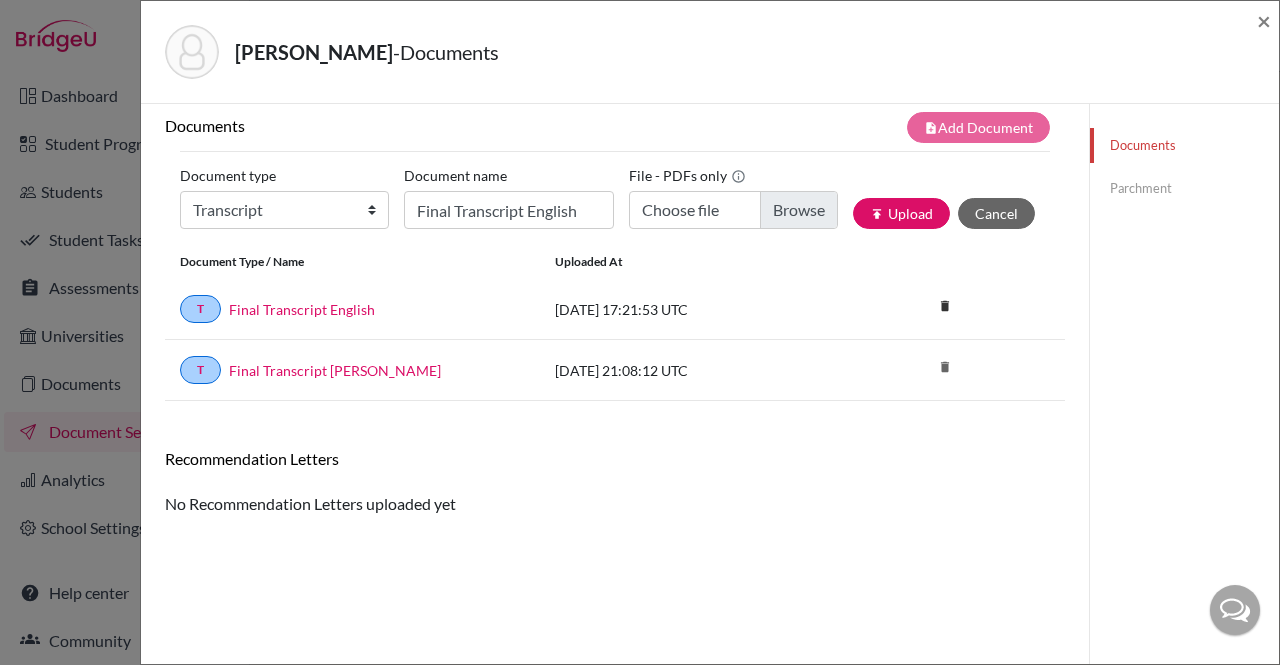 scroll, scrollTop: 0, scrollLeft: 0, axis: both 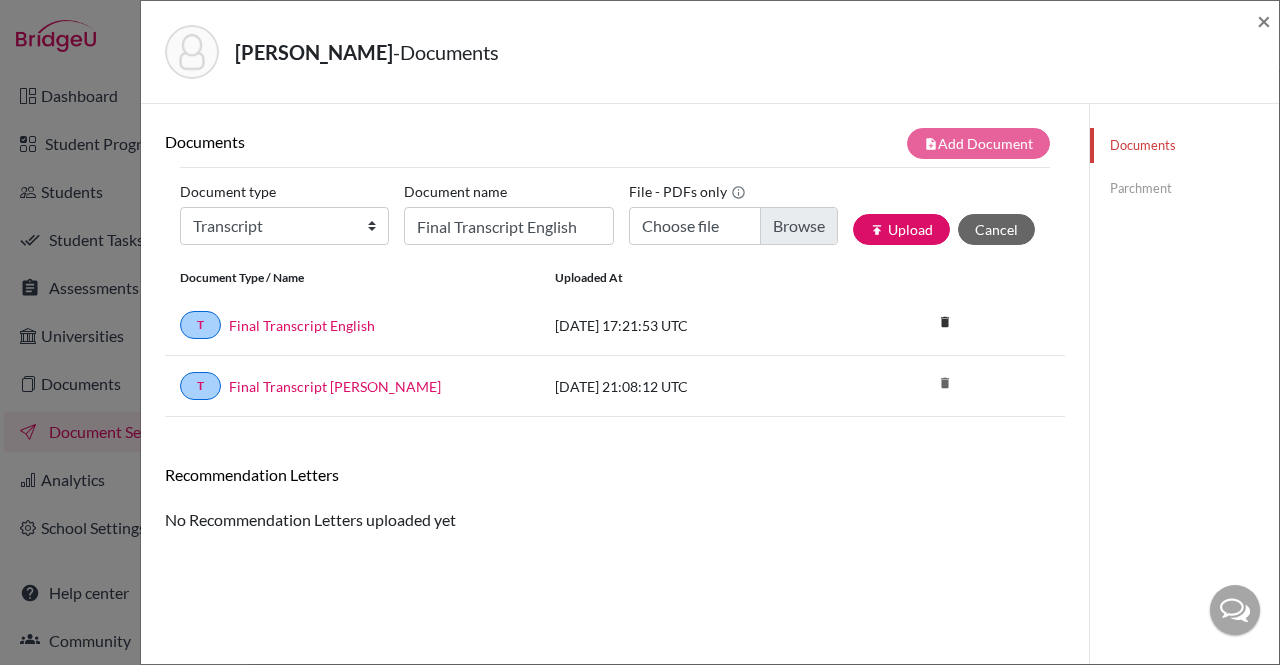 click on "Parchment" 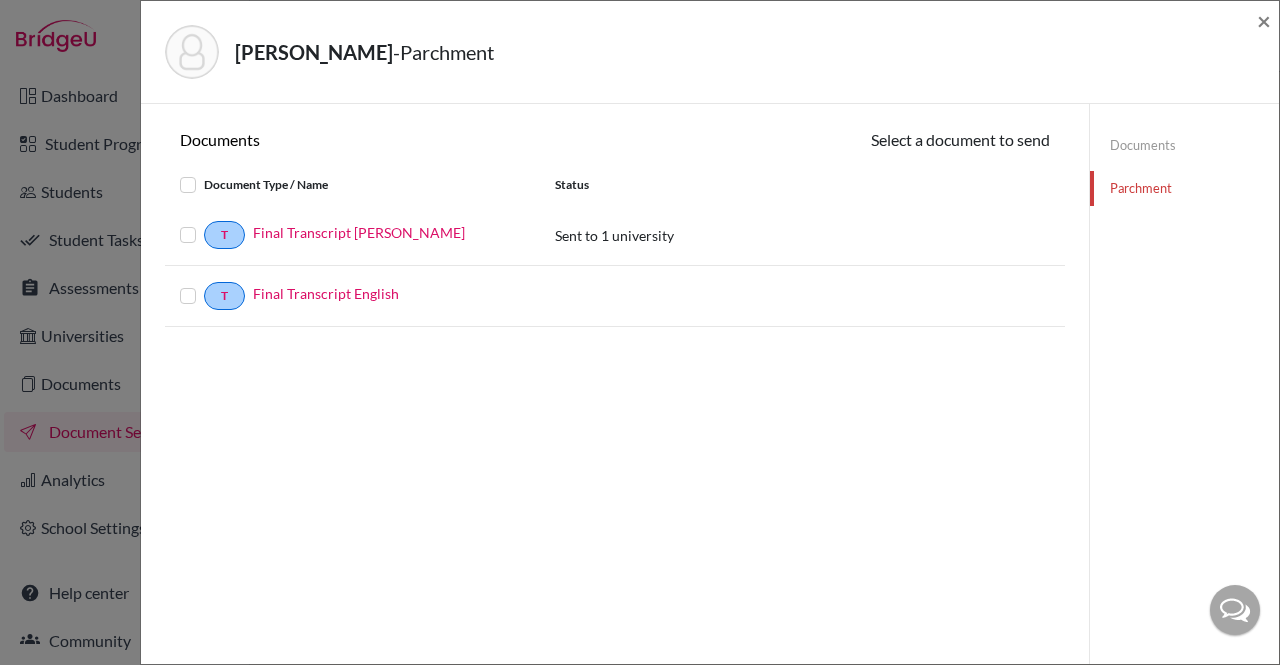 click at bounding box center [204, 284] 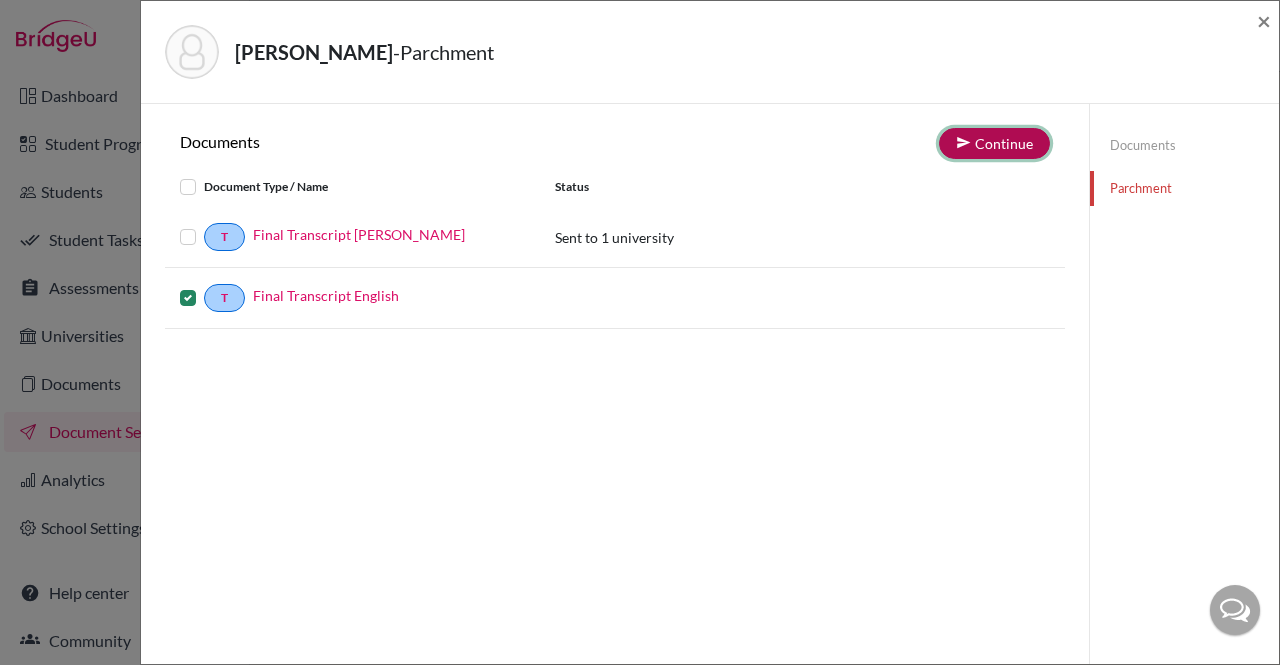 click on "Continue" at bounding box center [994, 143] 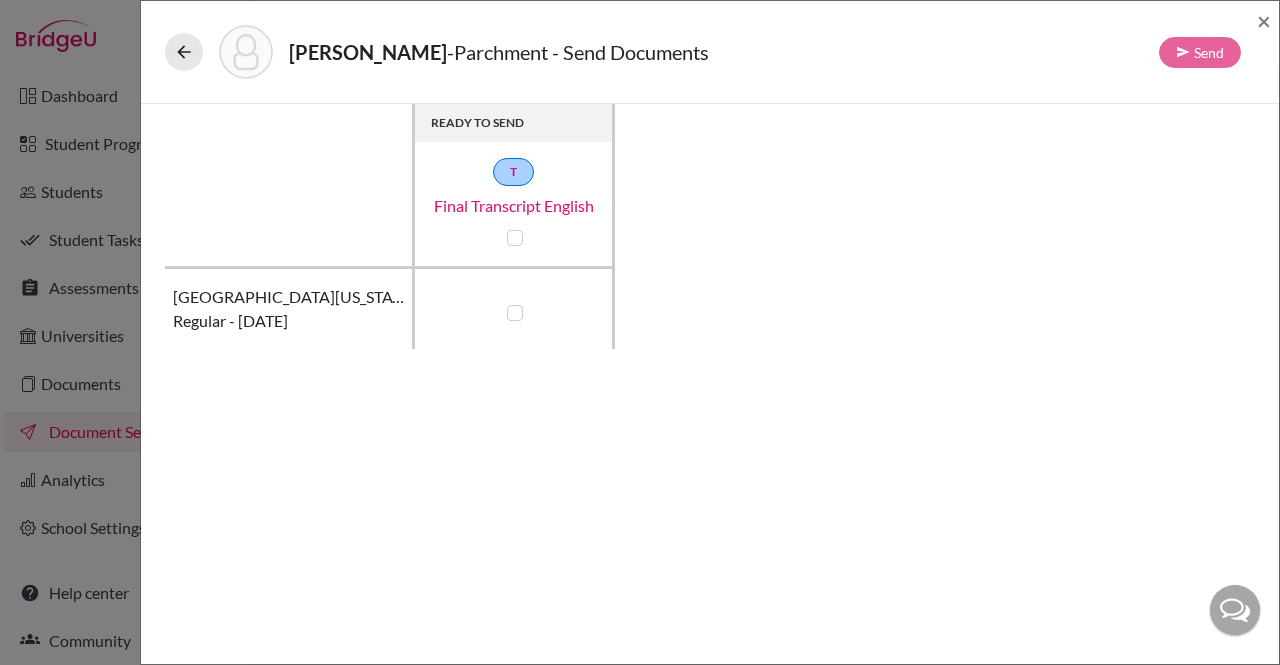 click 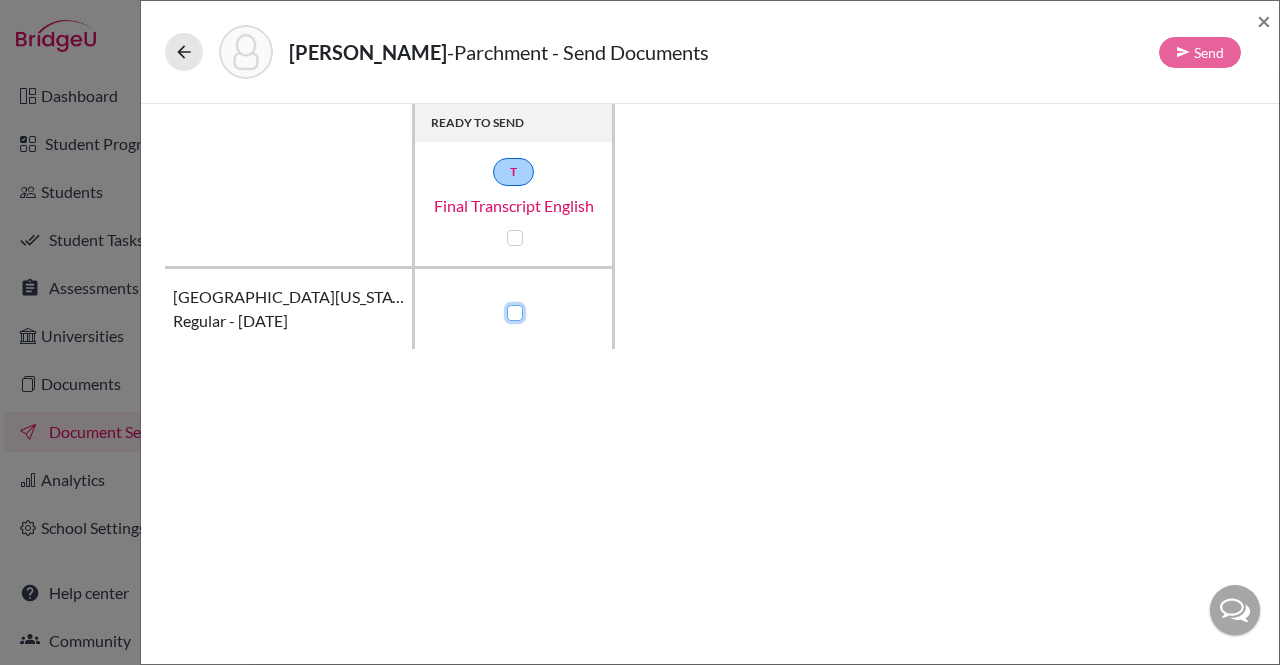 click at bounding box center (510, 311) 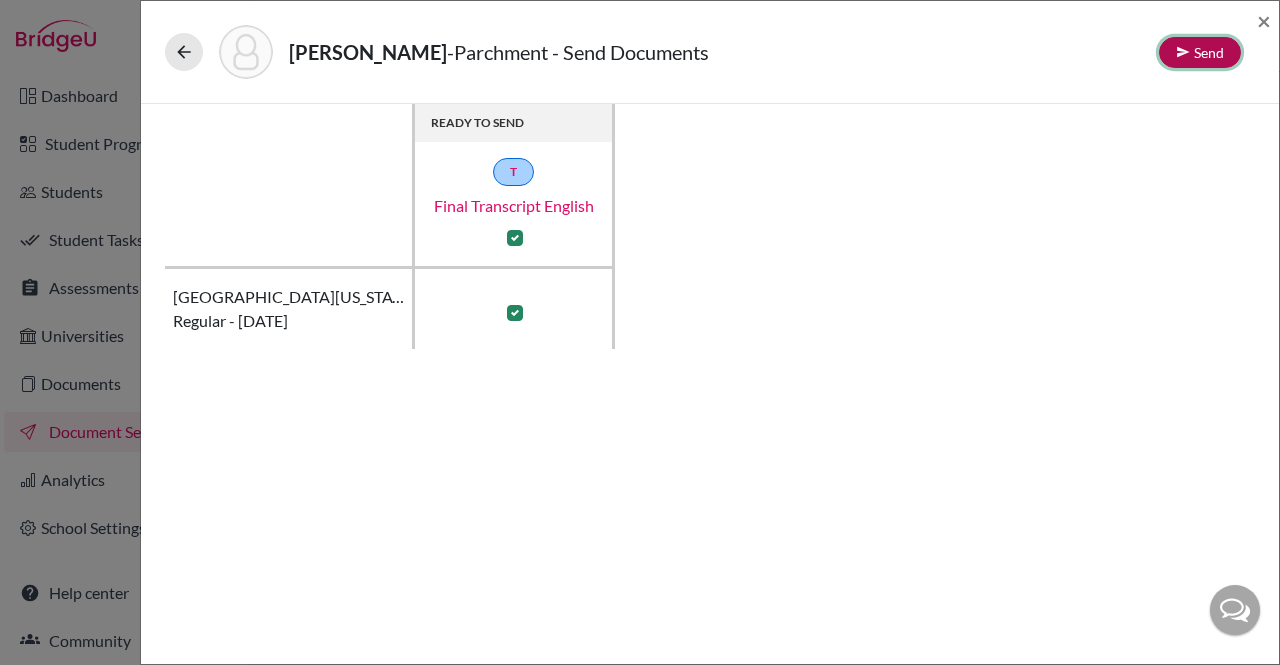 click on "Send" 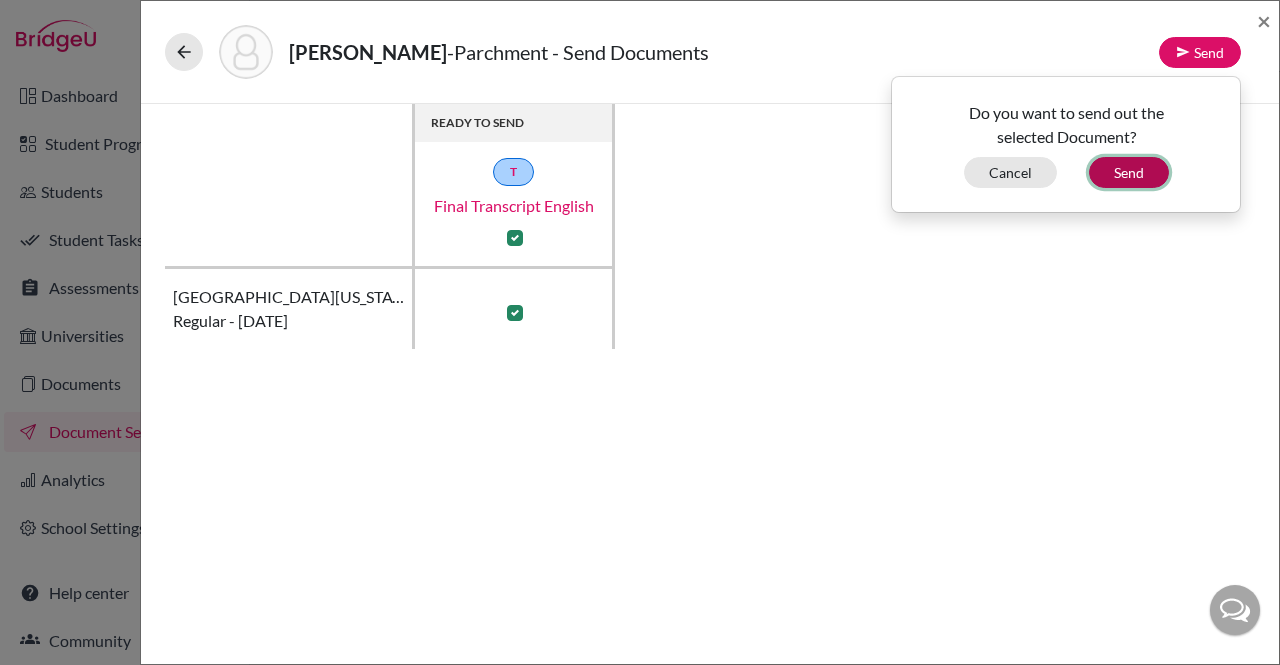 click on "Send" at bounding box center (1129, 172) 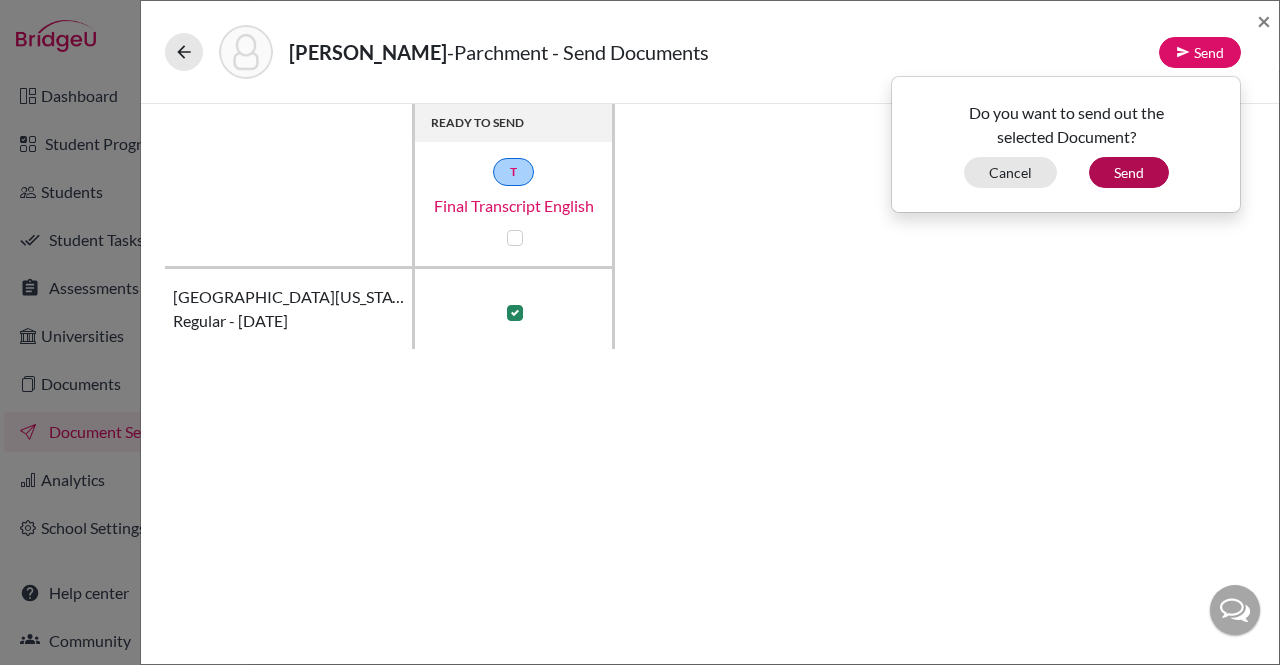 checkbox on "false" 